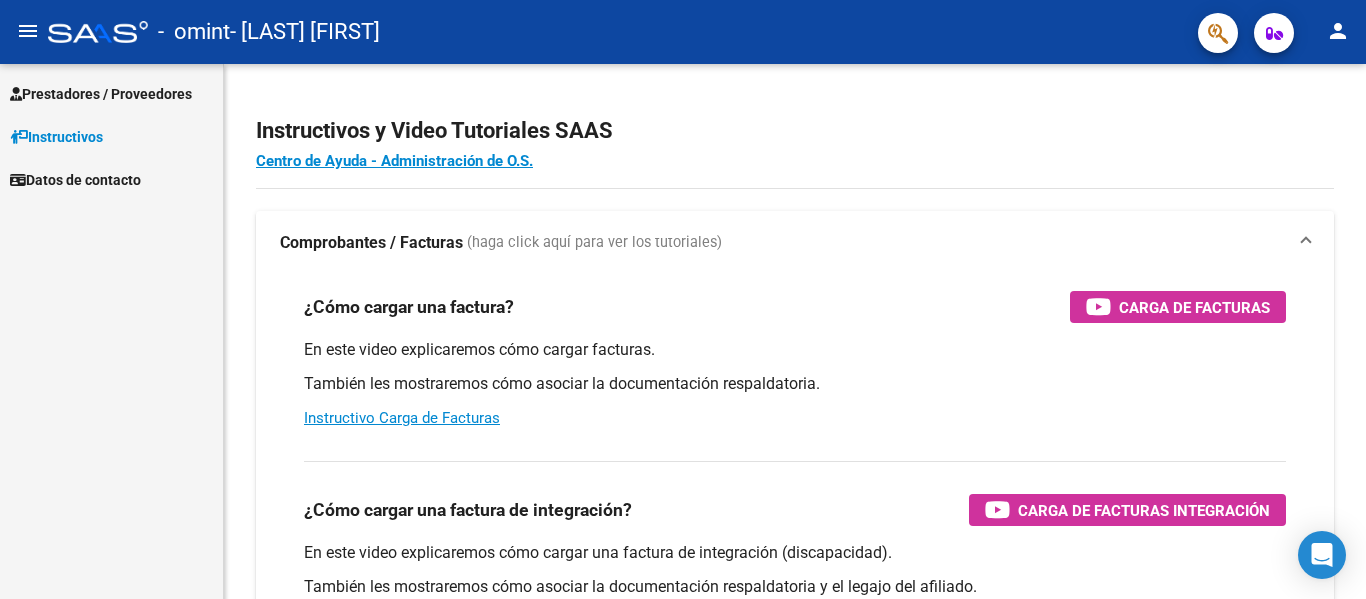 scroll, scrollTop: 0, scrollLeft: 0, axis: both 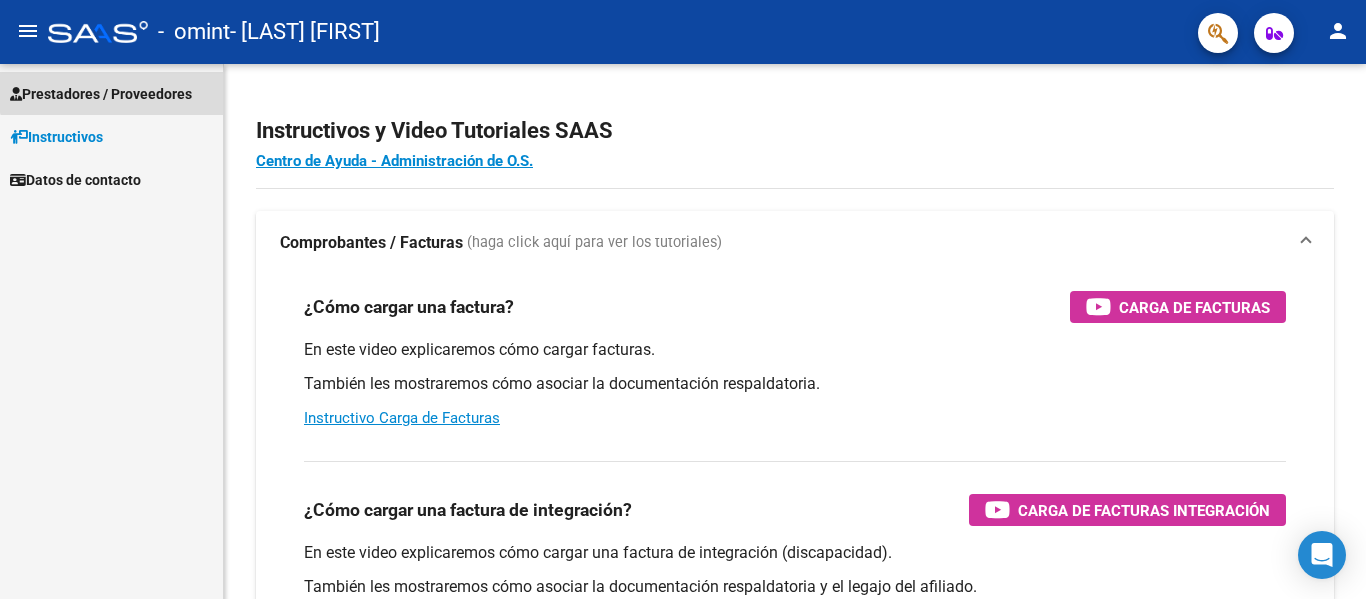 click on "Prestadores / Proveedores" at bounding box center [101, 94] 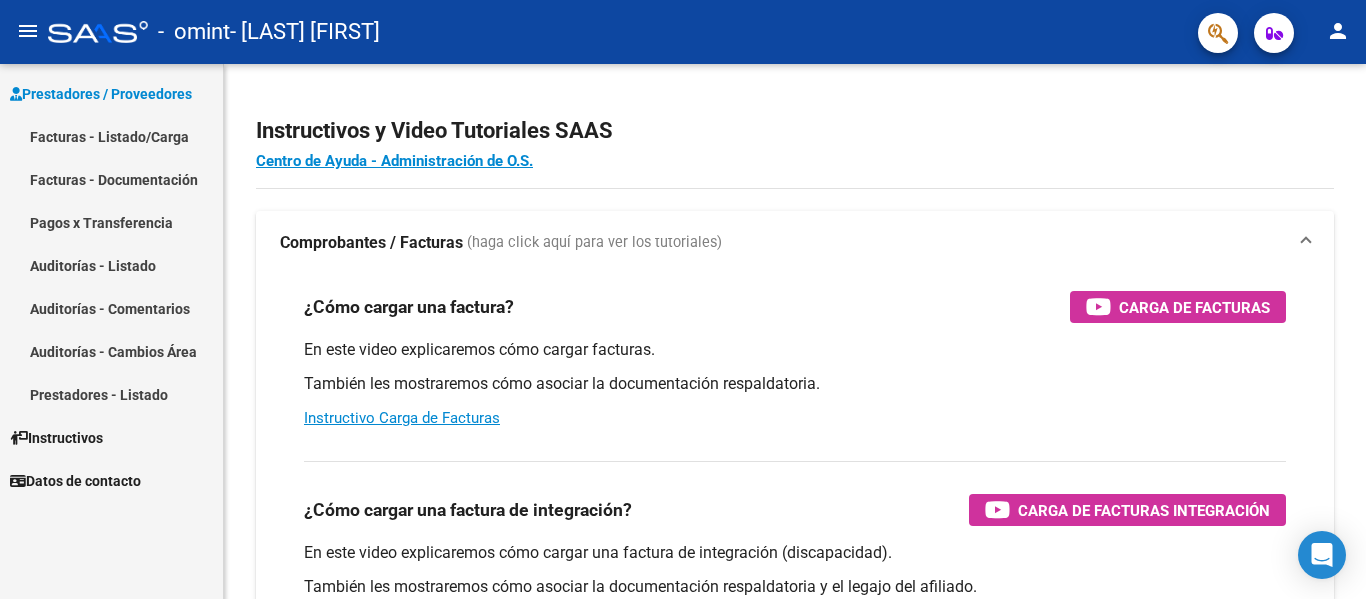 click on "Facturas - Listado/Carga" at bounding box center (111, 136) 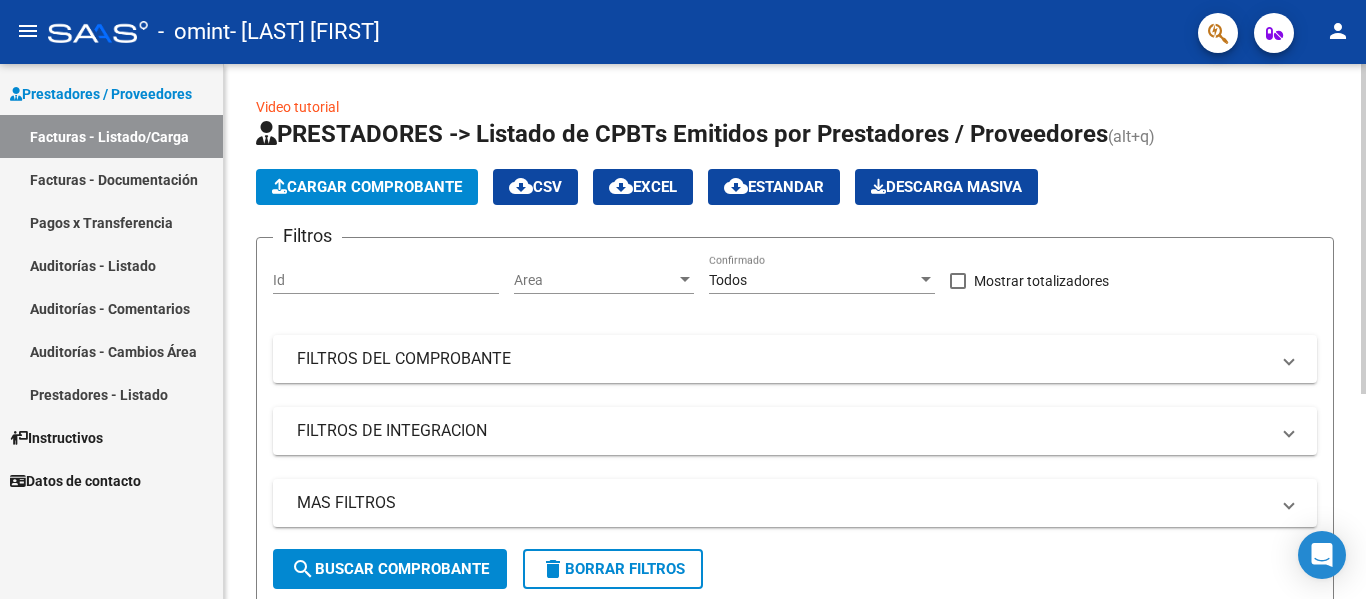 click on "Cargar Comprobante" 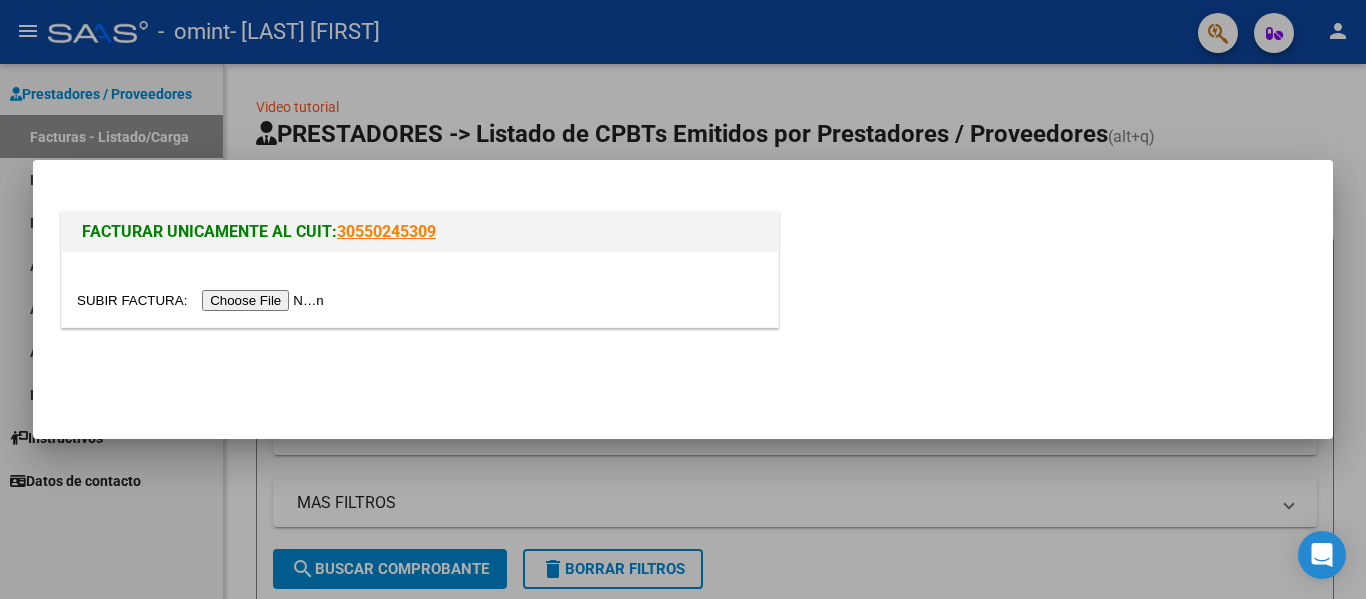 click at bounding box center (203, 300) 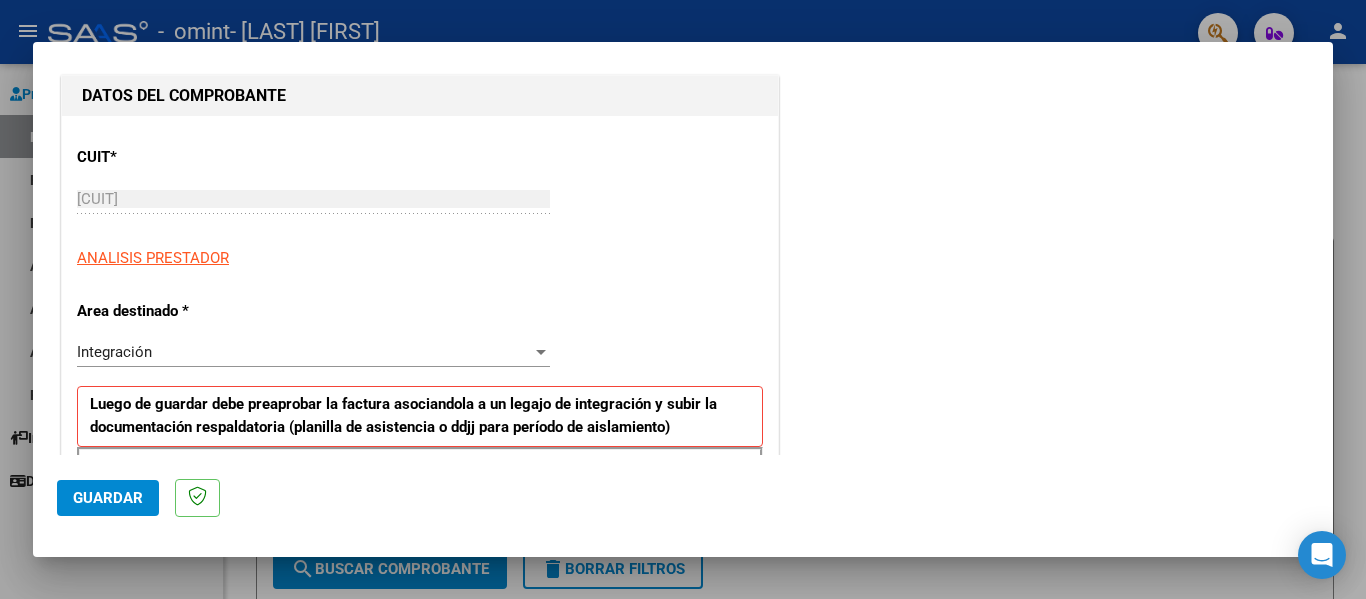scroll, scrollTop: 259, scrollLeft: 0, axis: vertical 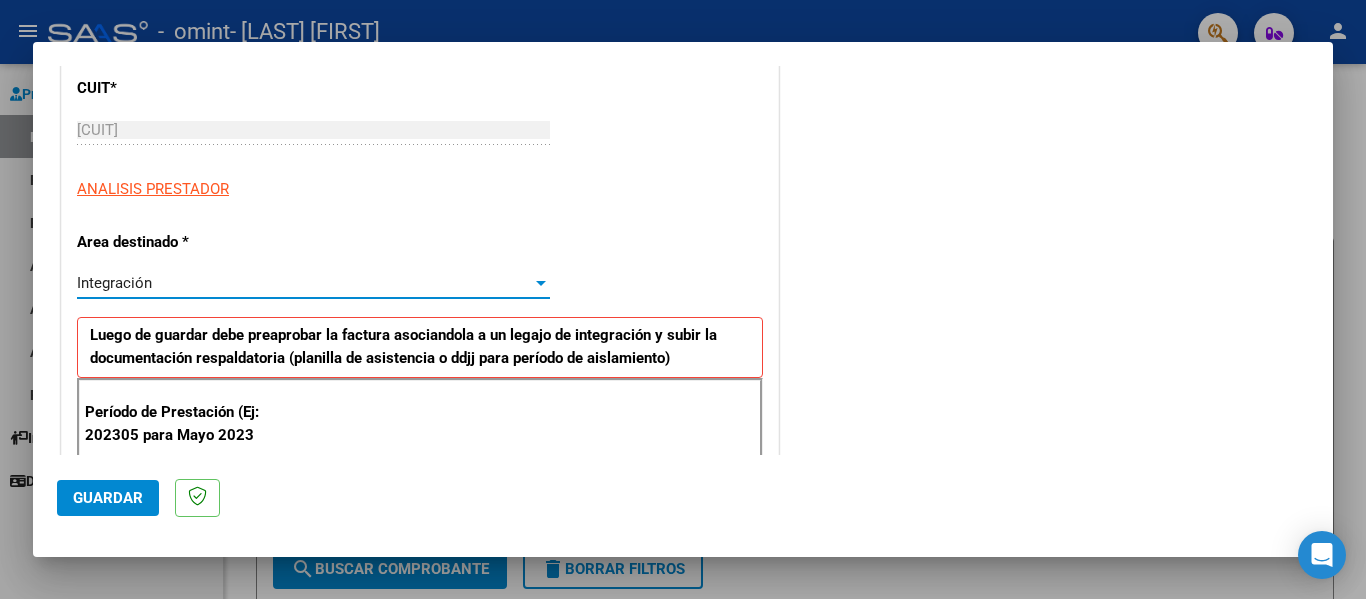click on "Integración" at bounding box center (304, 283) 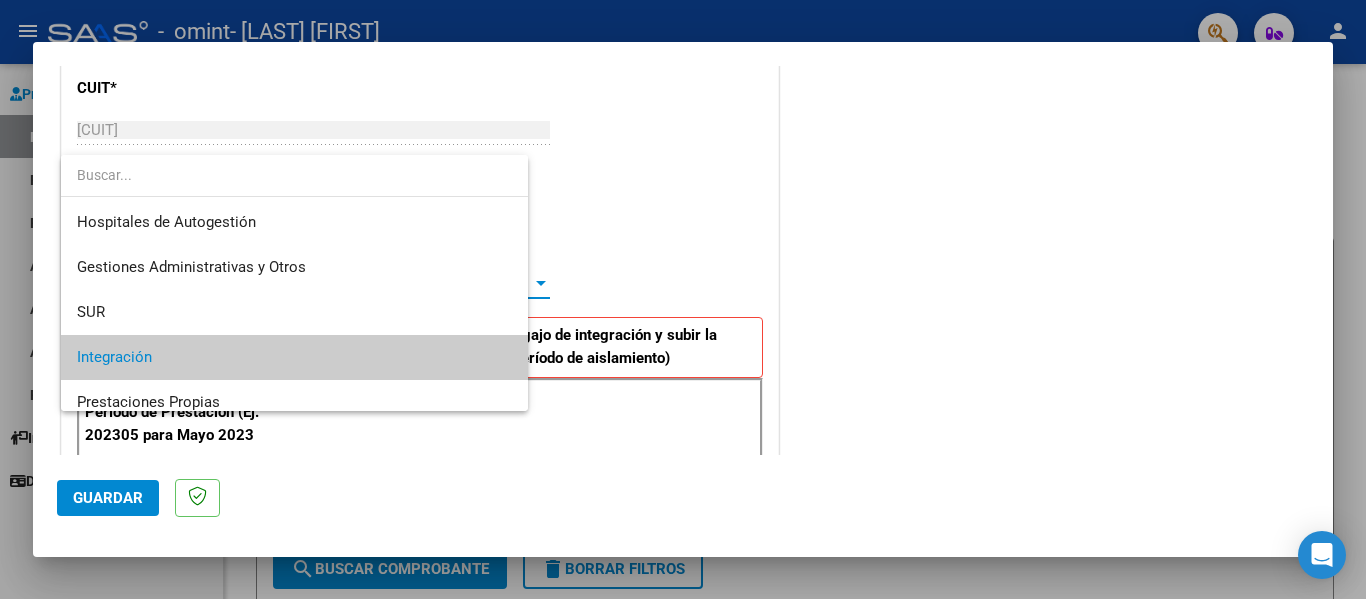 scroll, scrollTop: 75, scrollLeft: 0, axis: vertical 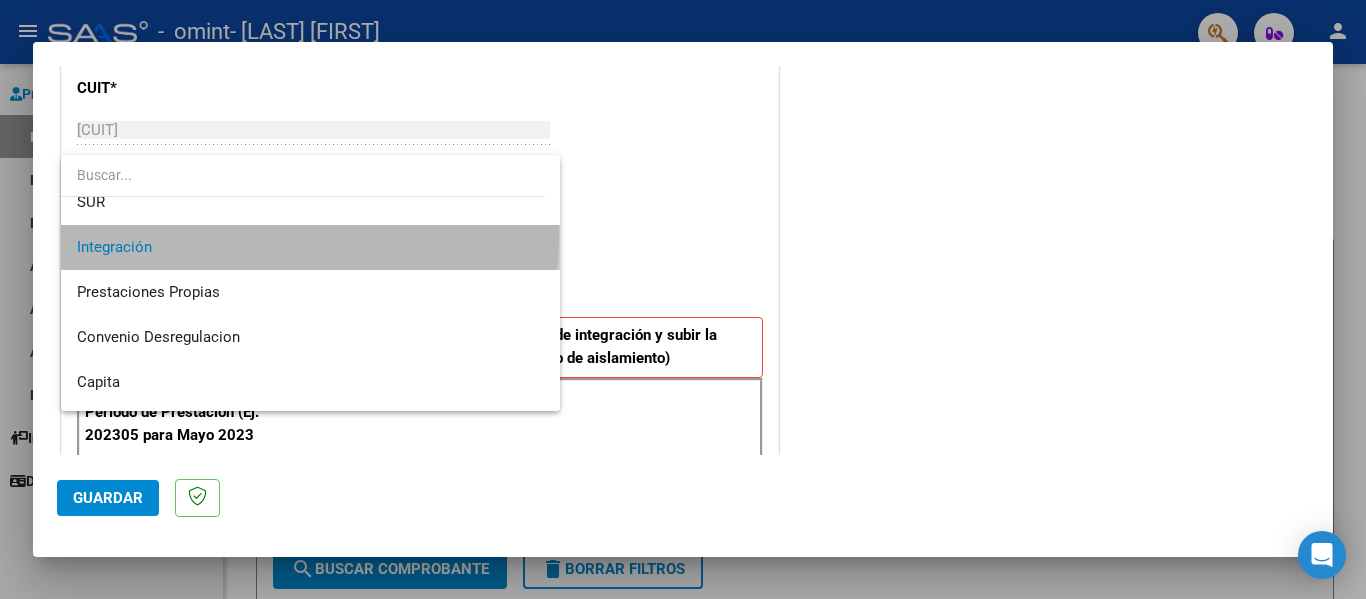 click on "Integración" at bounding box center (310, 247) 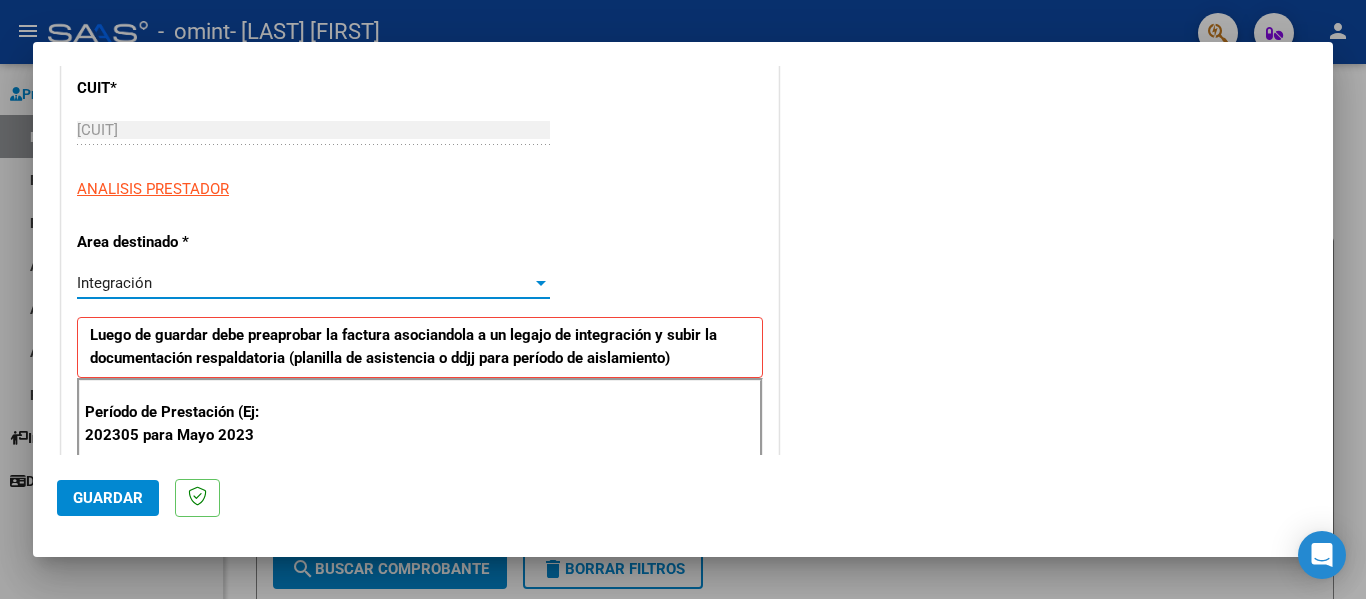 click at bounding box center [541, 283] 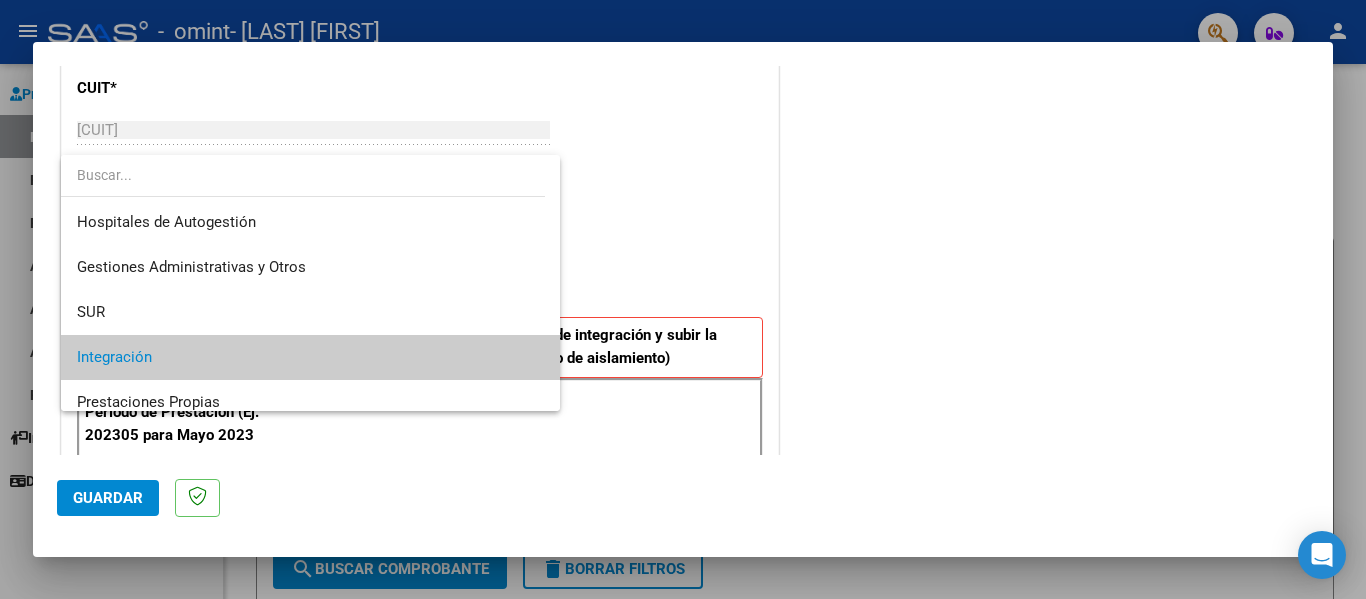 scroll, scrollTop: 75, scrollLeft: 0, axis: vertical 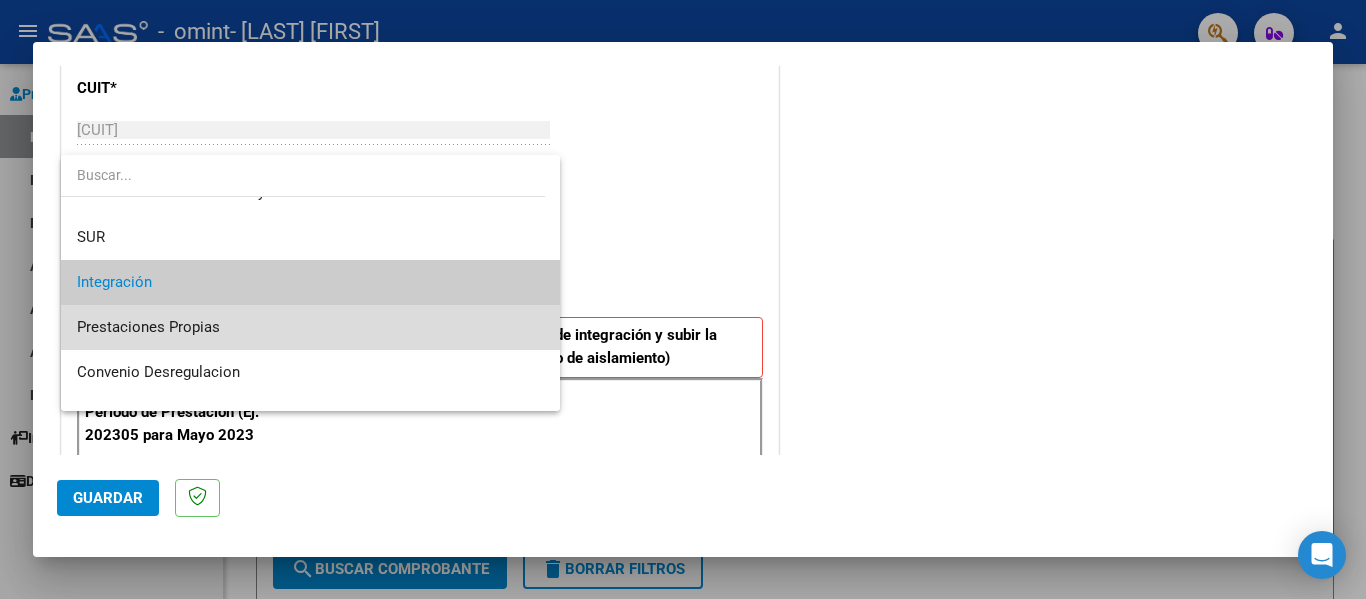 click on "Prestaciones Propias" at bounding box center (310, 327) 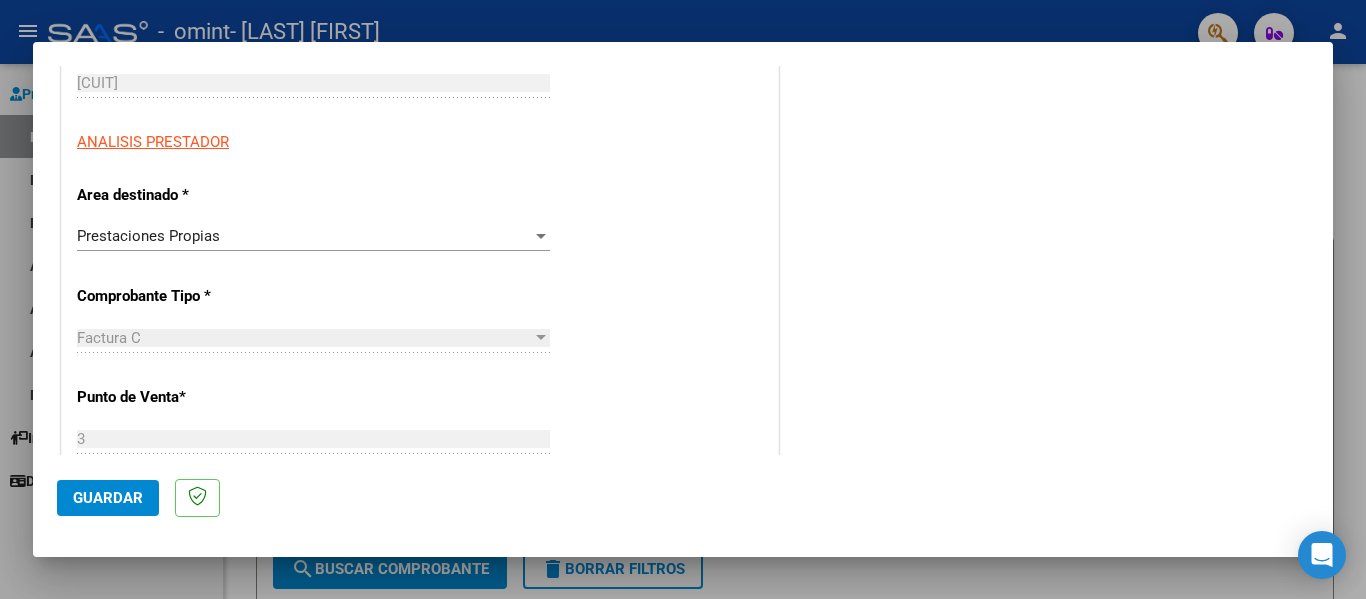 scroll, scrollTop: 325, scrollLeft: 0, axis: vertical 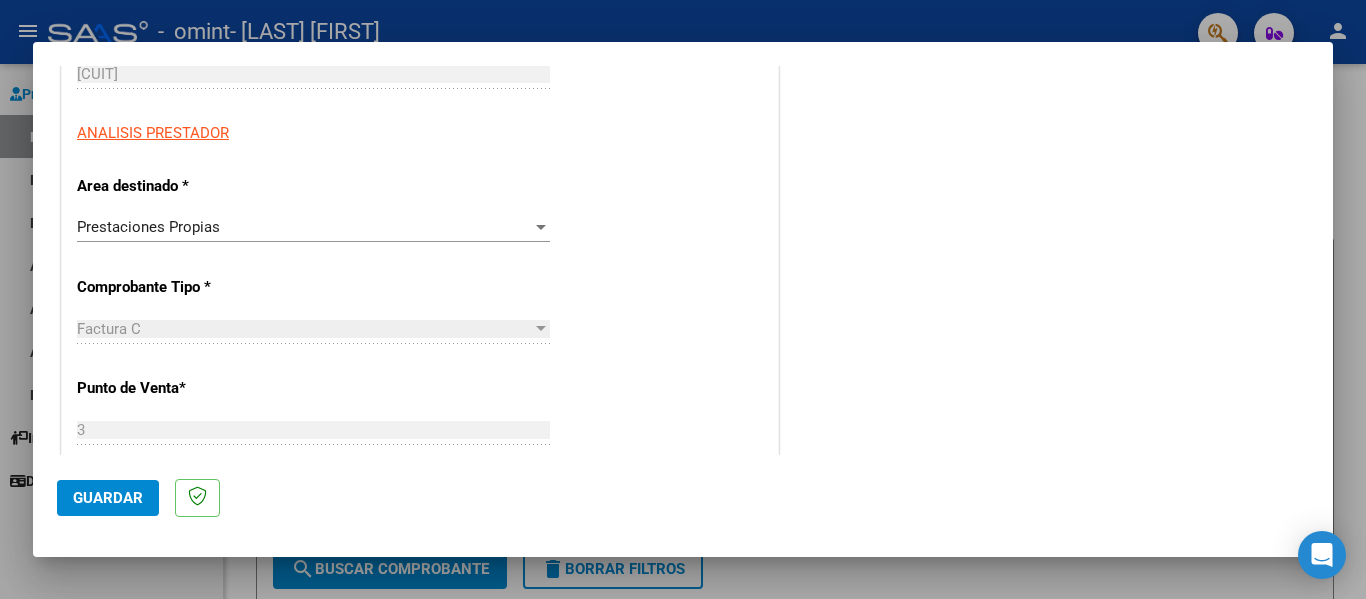click at bounding box center [683, 299] 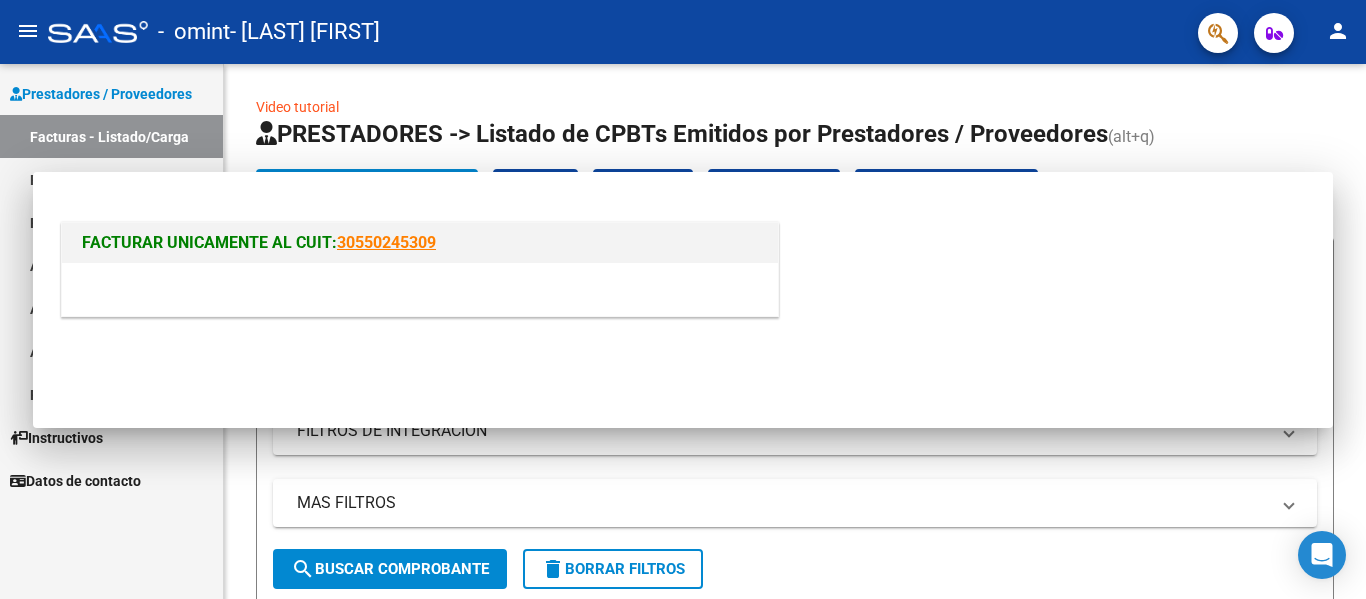 scroll, scrollTop: 0, scrollLeft: 0, axis: both 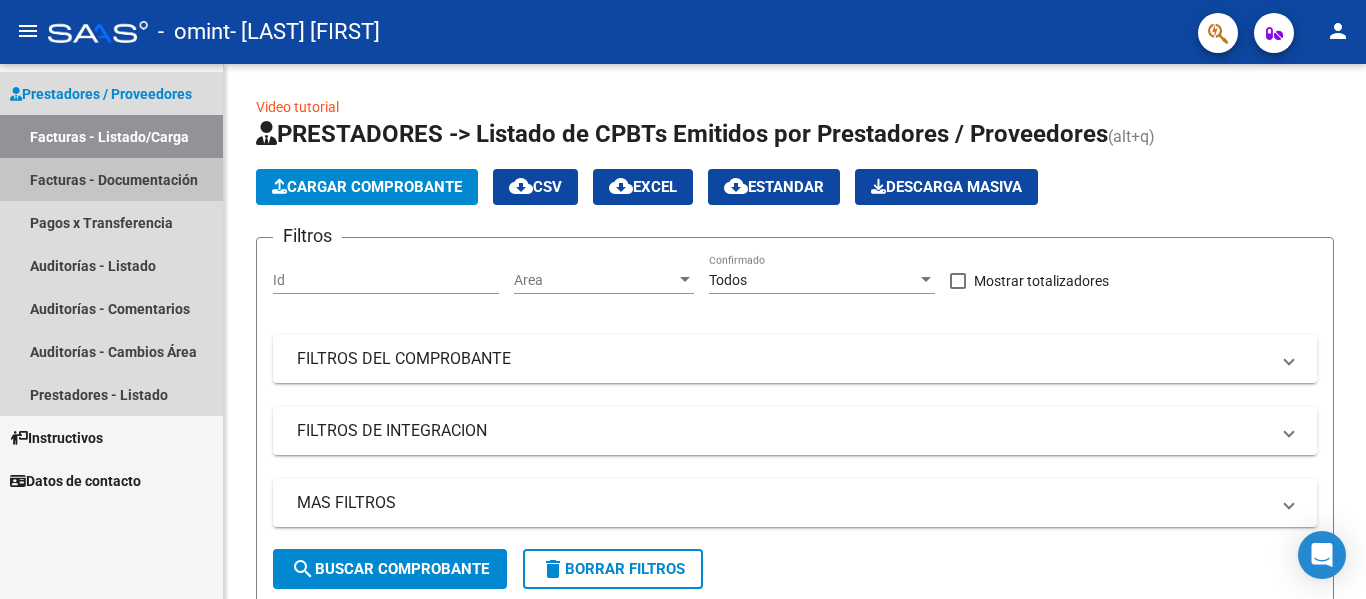 click on "Facturas - Documentación" at bounding box center (111, 179) 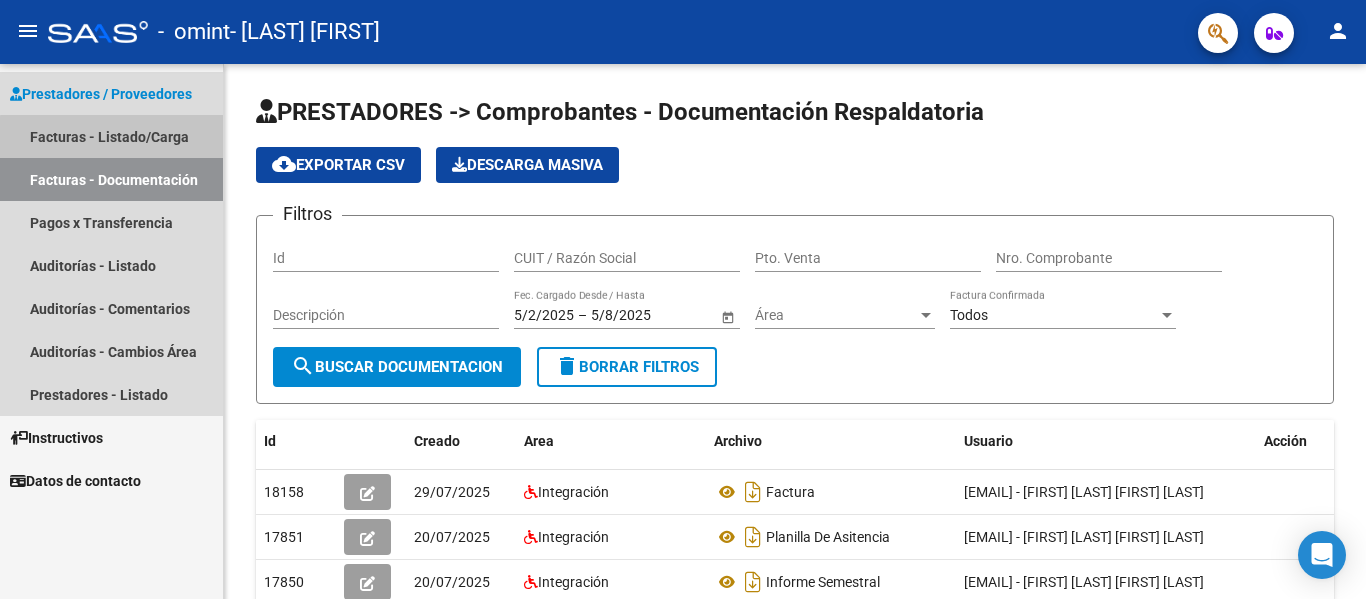 click on "Facturas - Listado/Carga" at bounding box center (111, 136) 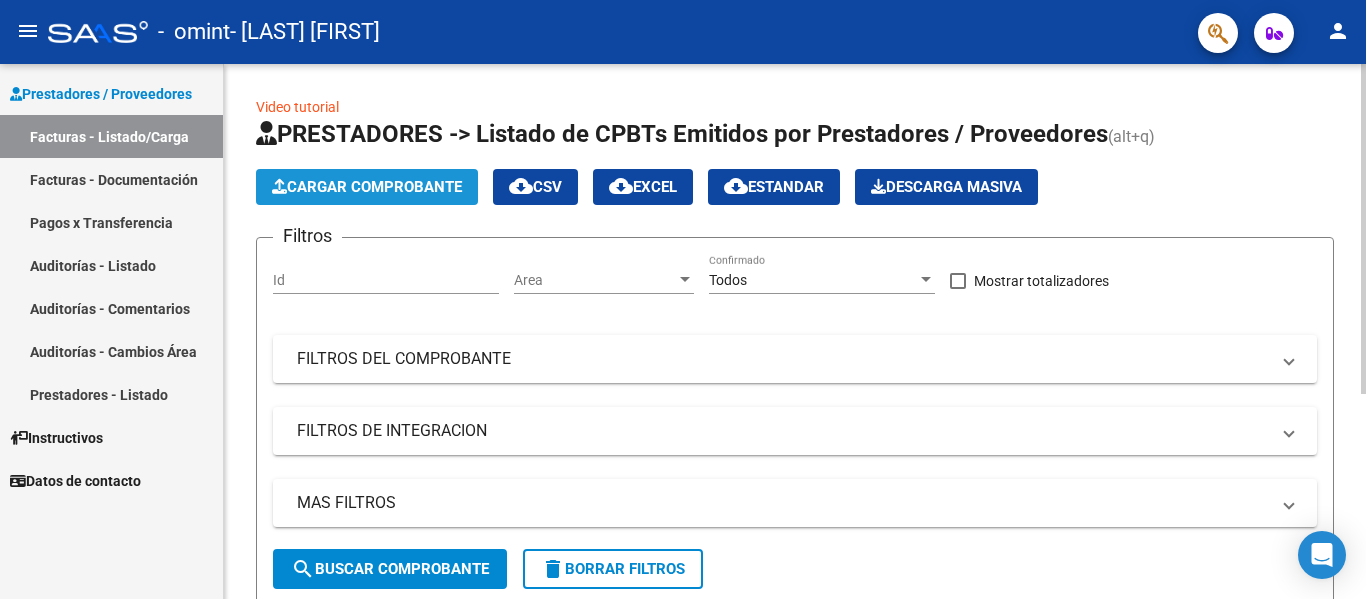 click on "Cargar Comprobante" 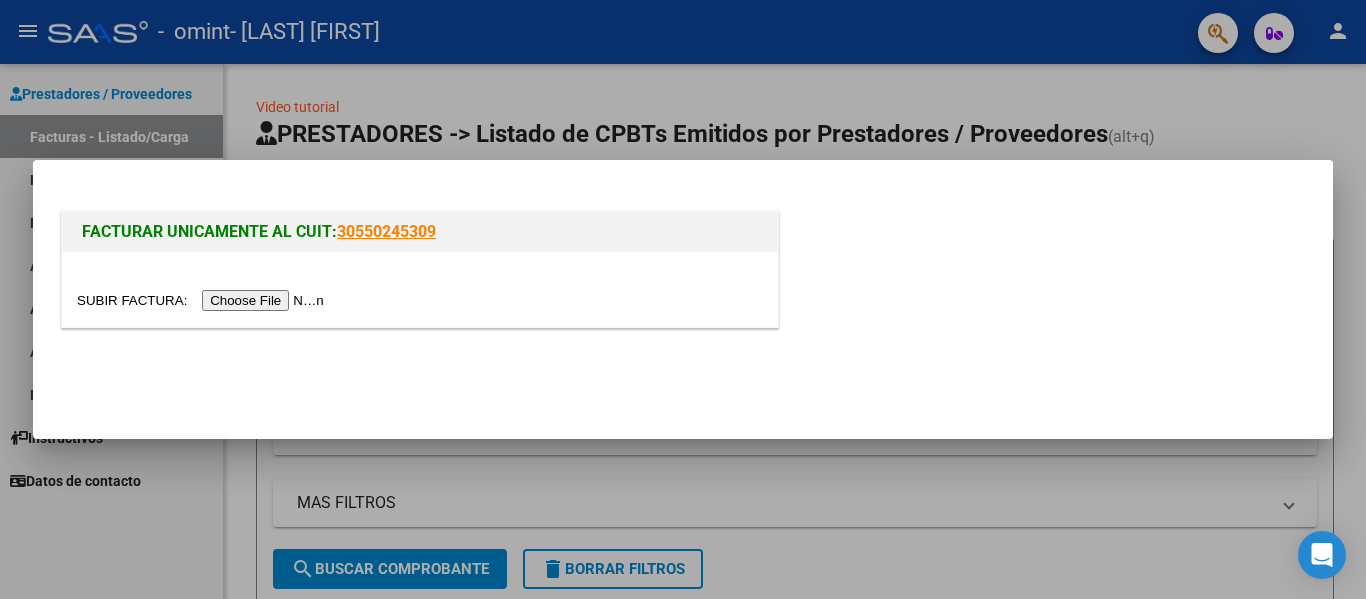 click at bounding box center (203, 300) 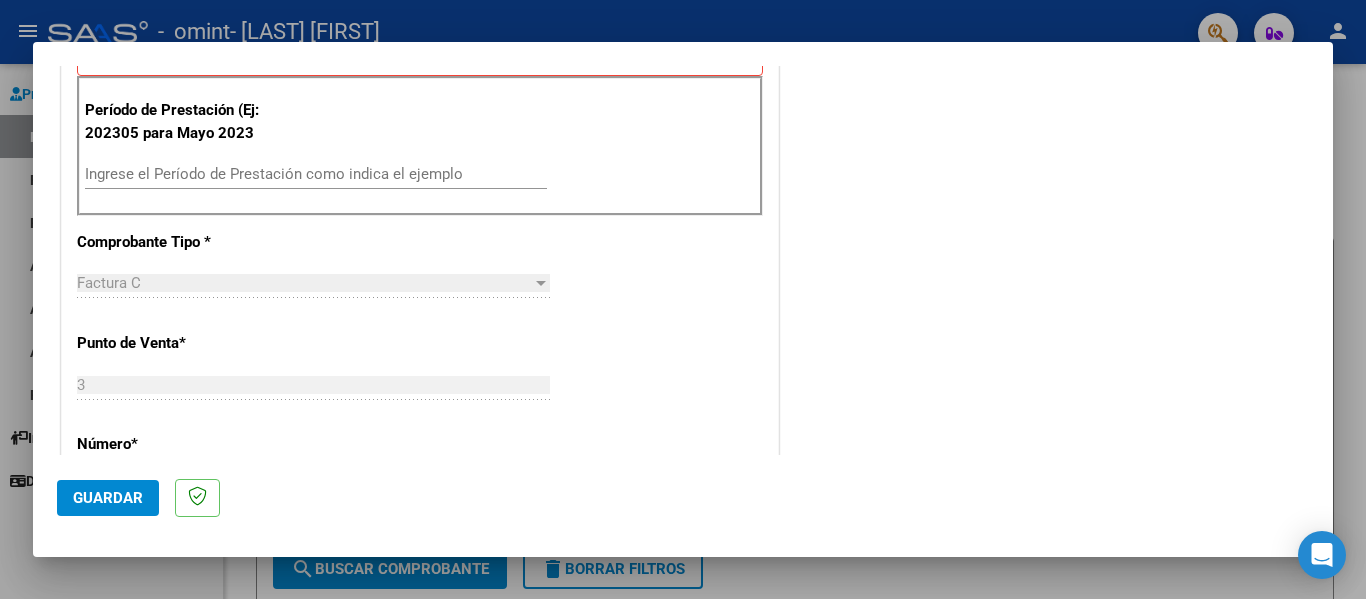 scroll, scrollTop: 596, scrollLeft: 0, axis: vertical 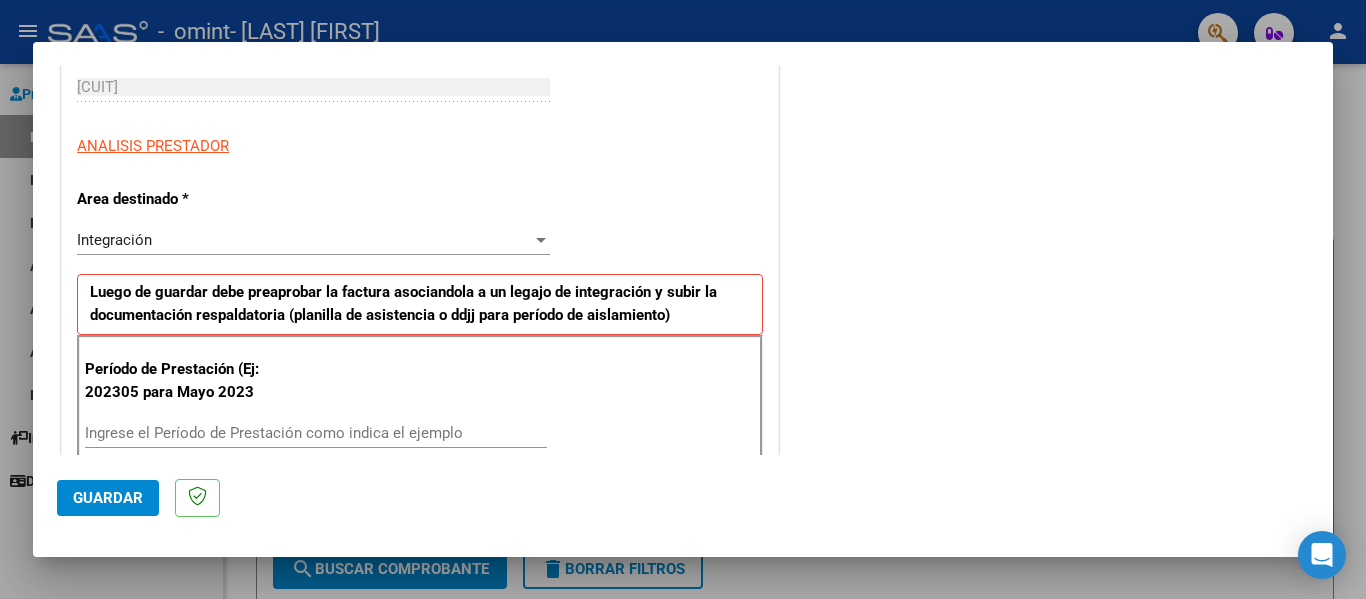 click on "Ingrese el Período de Prestación como indica el ejemplo" at bounding box center (316, 433) 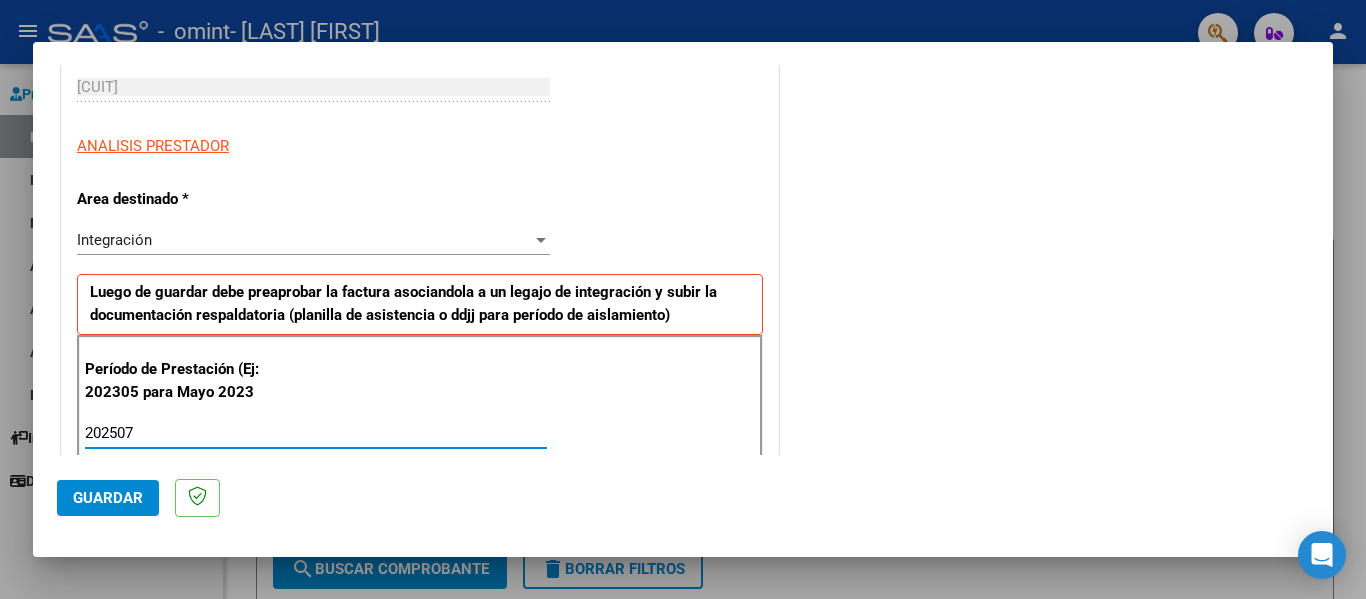 type on "202507" 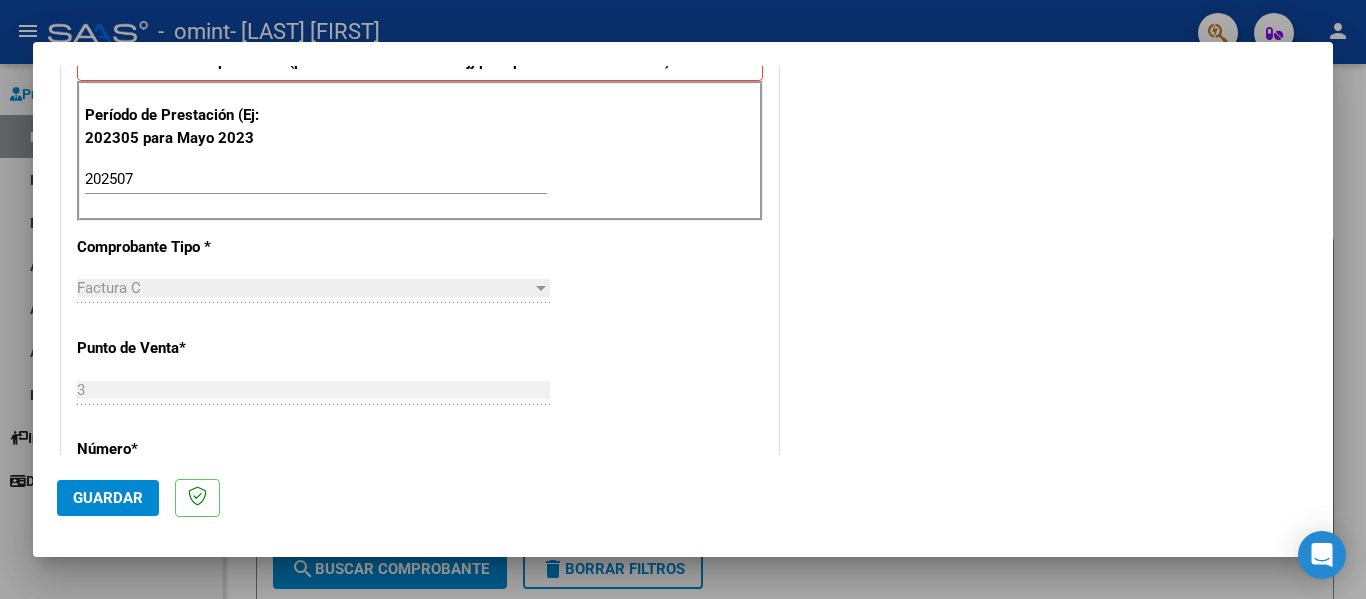 scroll, scrollTop: 576, scrollLeft: 0, axis: vertical 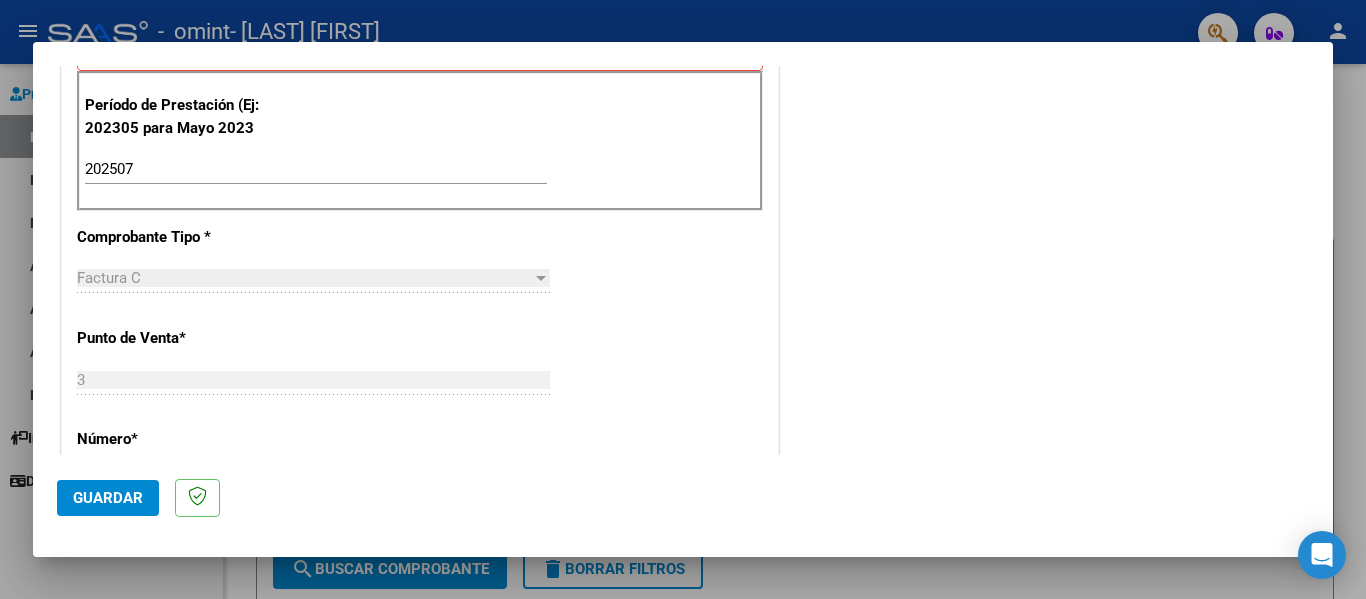 click on "Factura C" at bounding box center (304, 278) 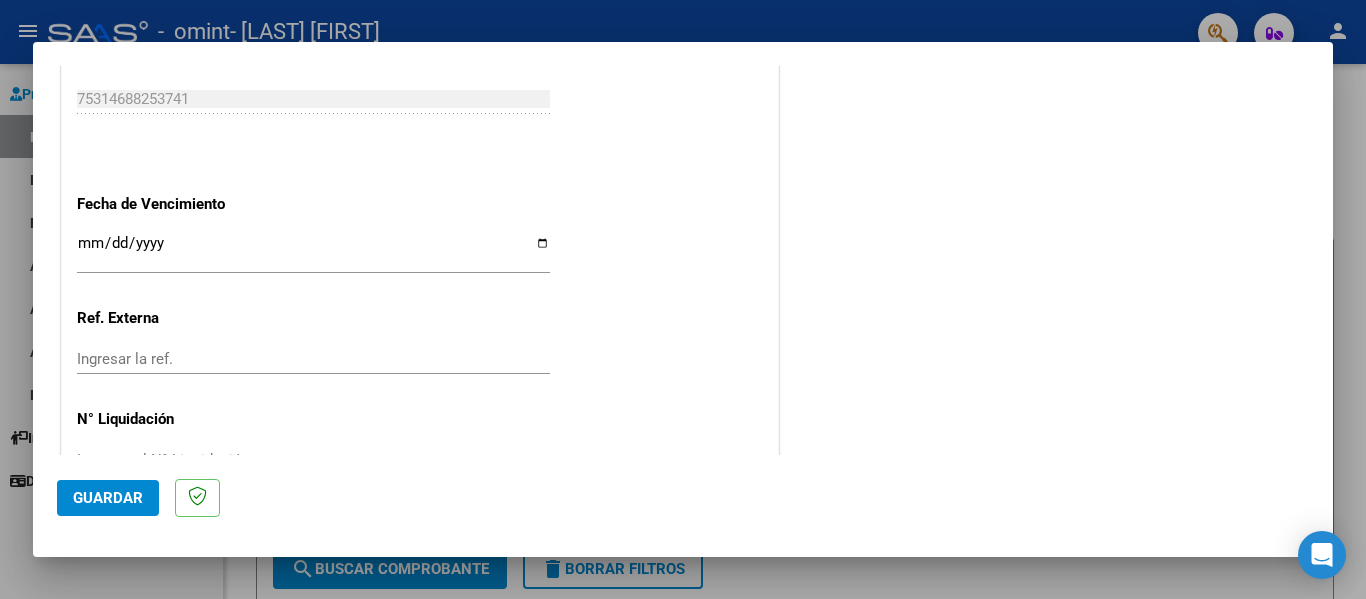 scroll, scrollTop: 1289, scrollLeft: 0, axis: vertical 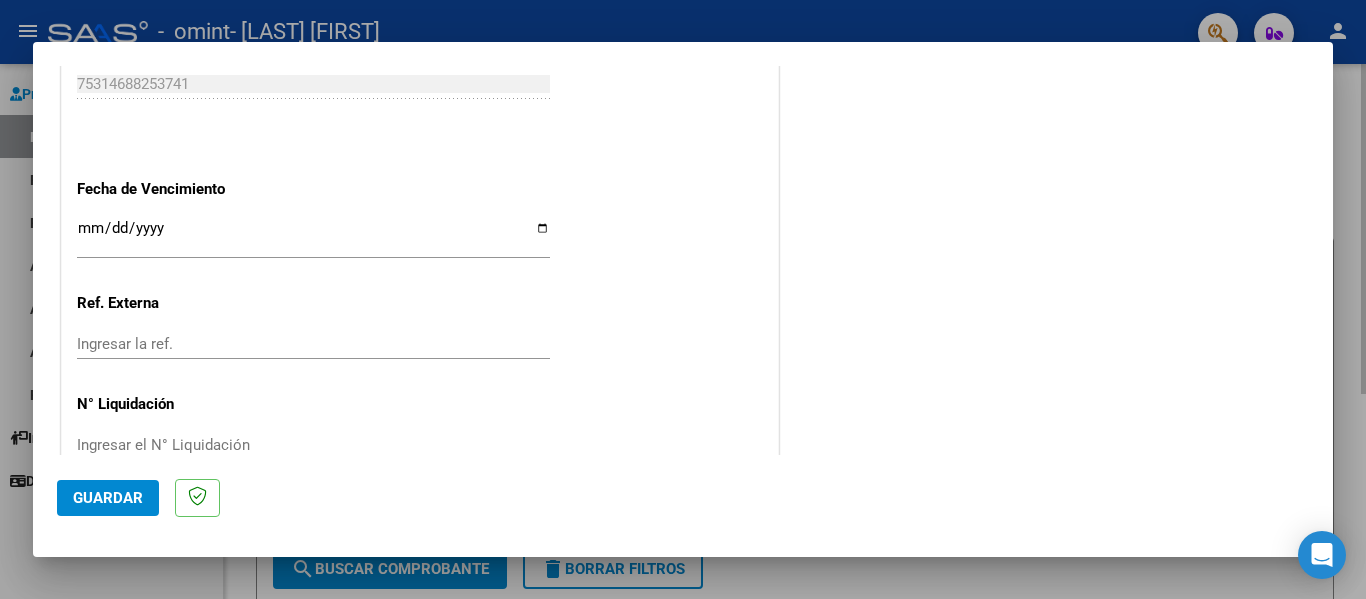 drag, startPoint x: 1342, startPoint y: 398, endPoint x: 1338, endPoint y: 439, distance: 41.19466 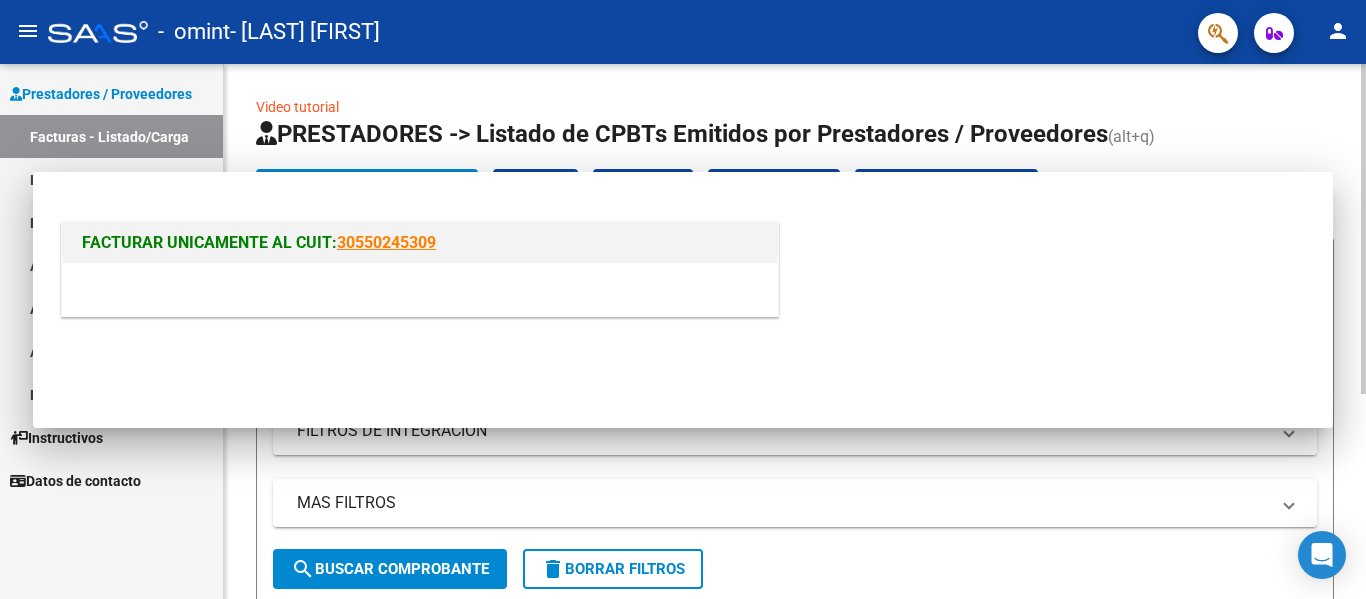 scroll, scrollTop: 0, scrollLeft: 0, axis: both 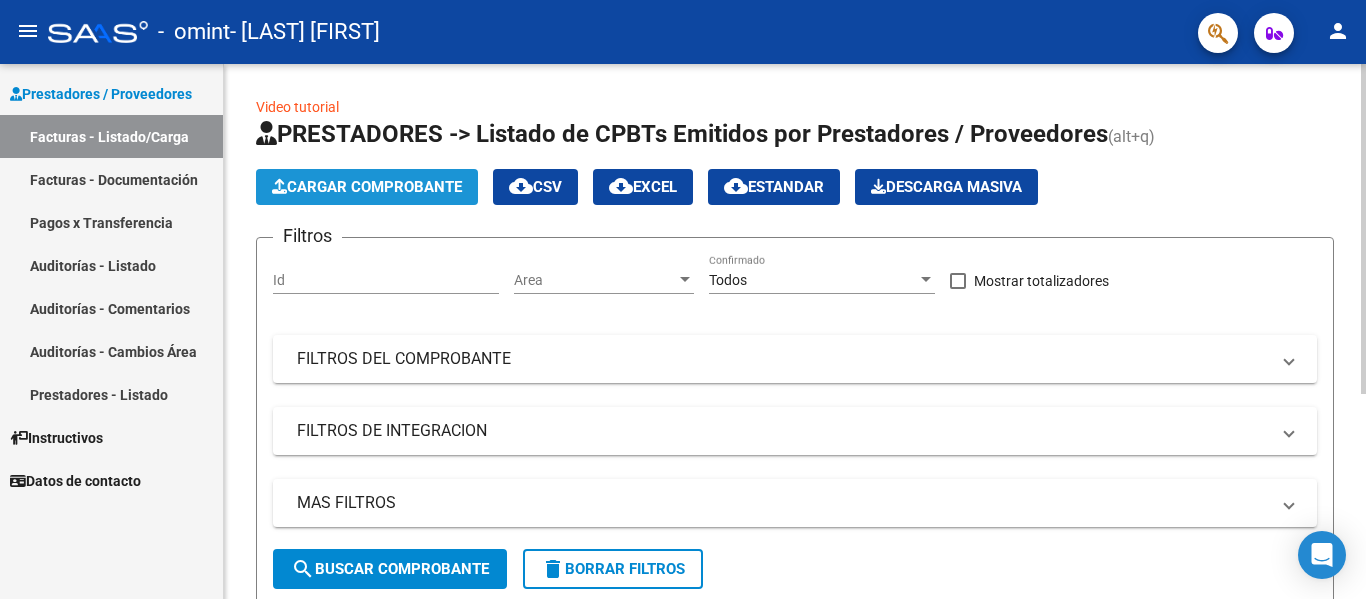 click on "Cargar Comprobante" 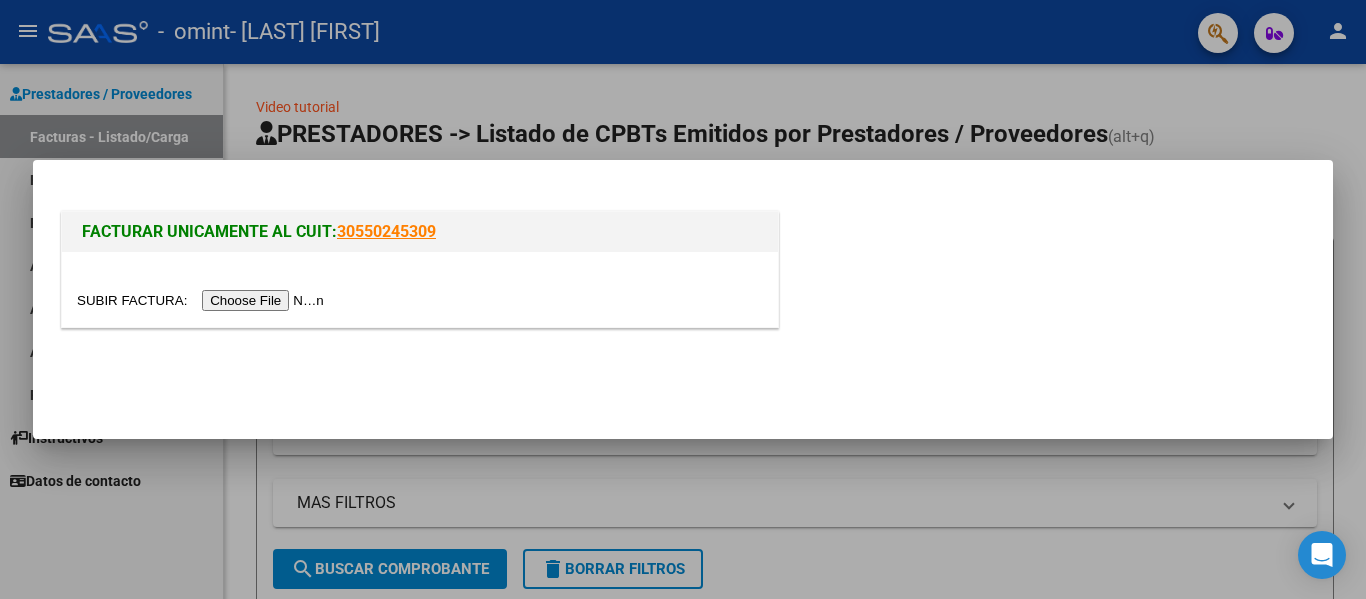 click at bounding box center (203, 300) 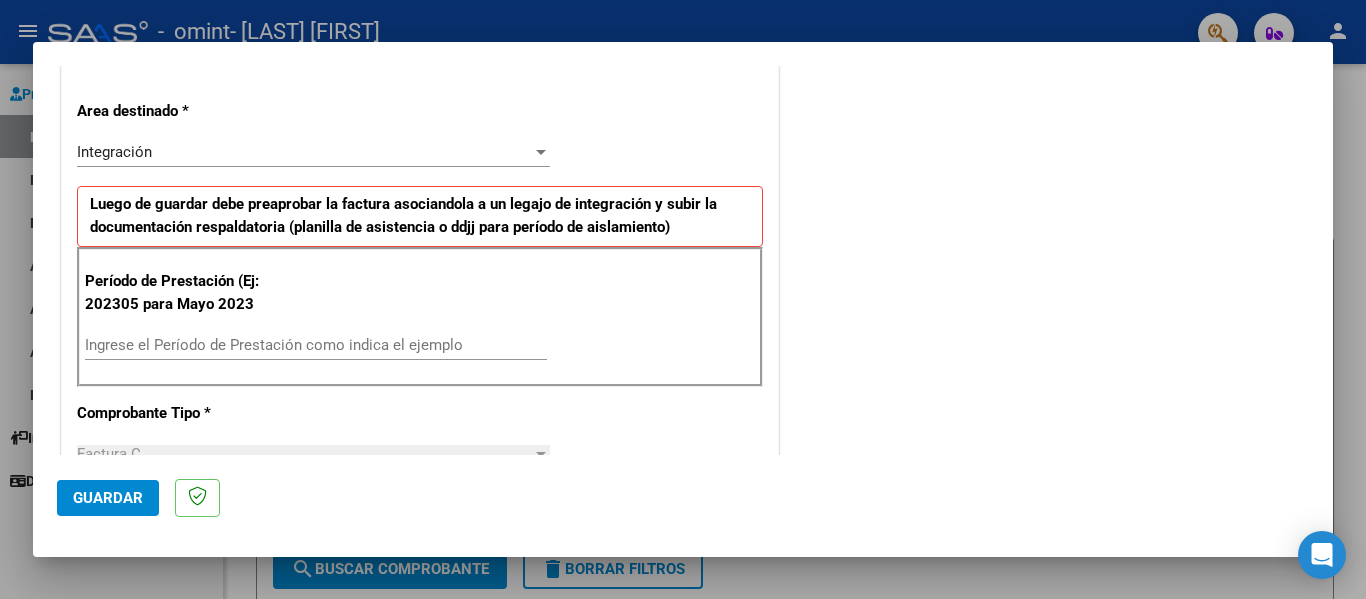 scroll, scrollTop: 439, scrollLeft: 0, axis: vertical 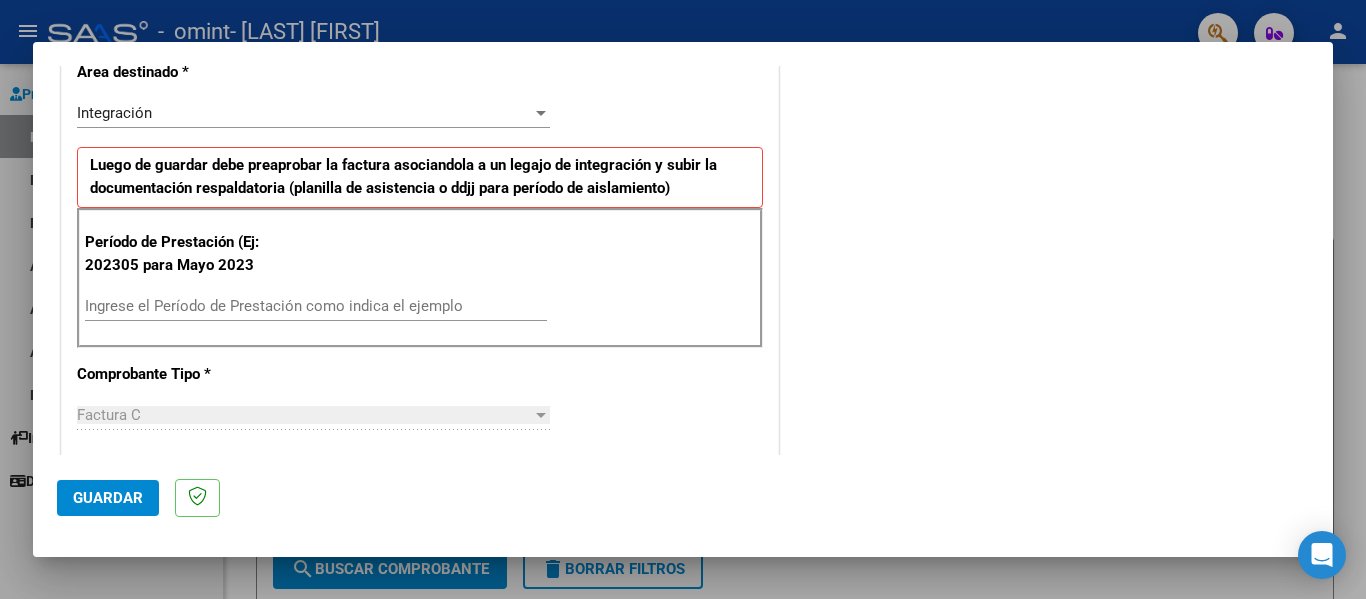 click on "Ingrese el Período de Prestación como indica el ejemplo" at bounding box center (316, 306) 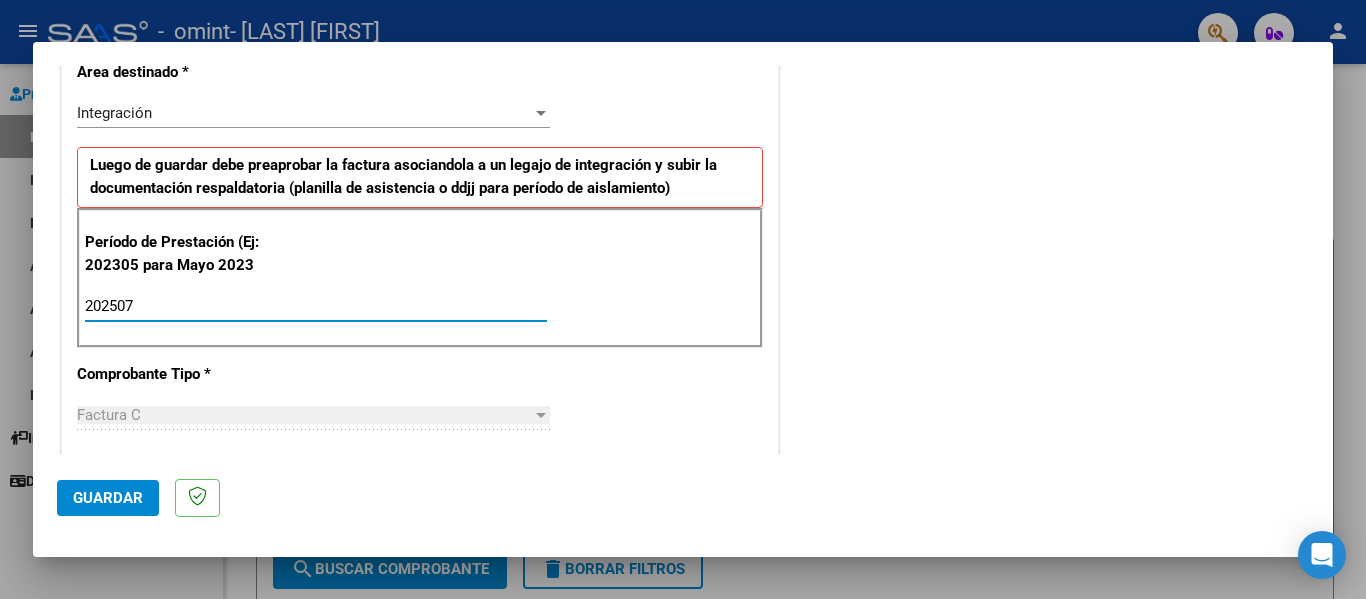 type on "202507" 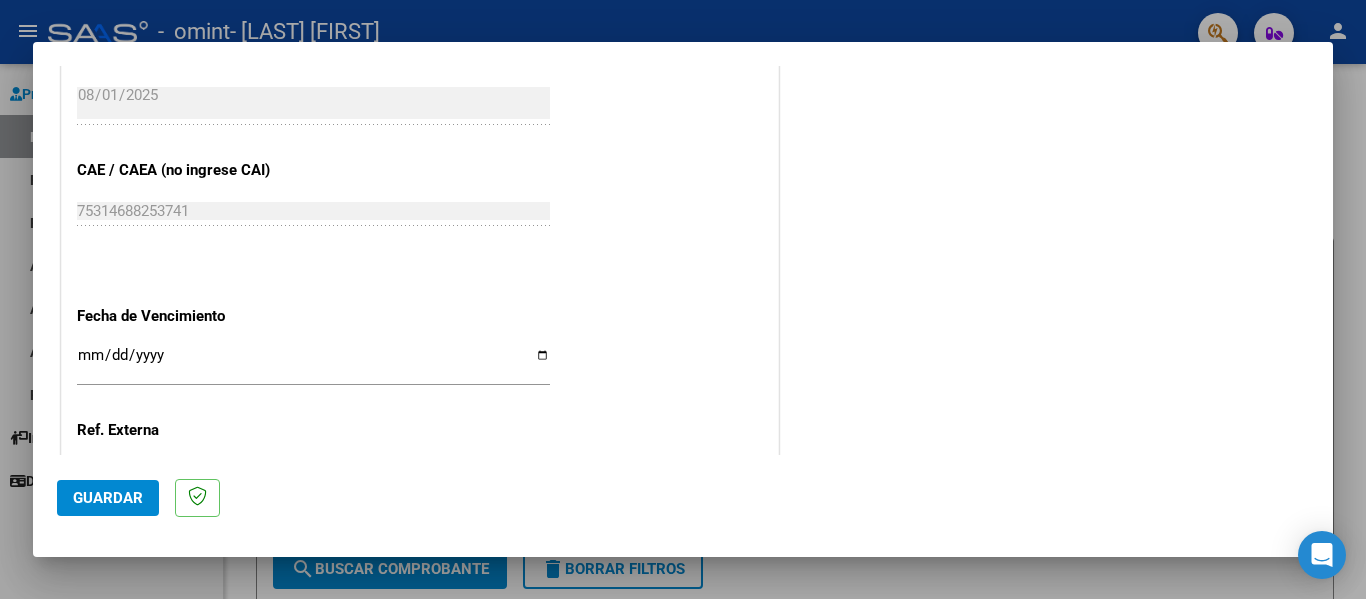 scroll, scrollTop: 1191, scrollLeft: 0, axis: vertical 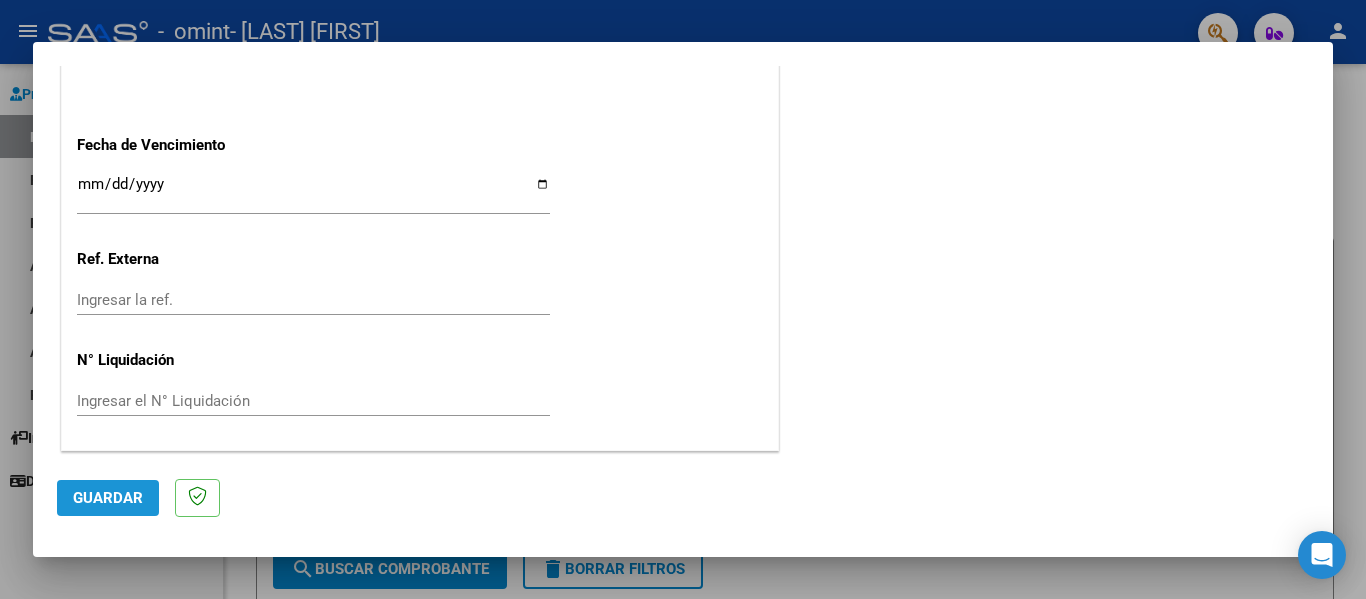 click on "Guardar" 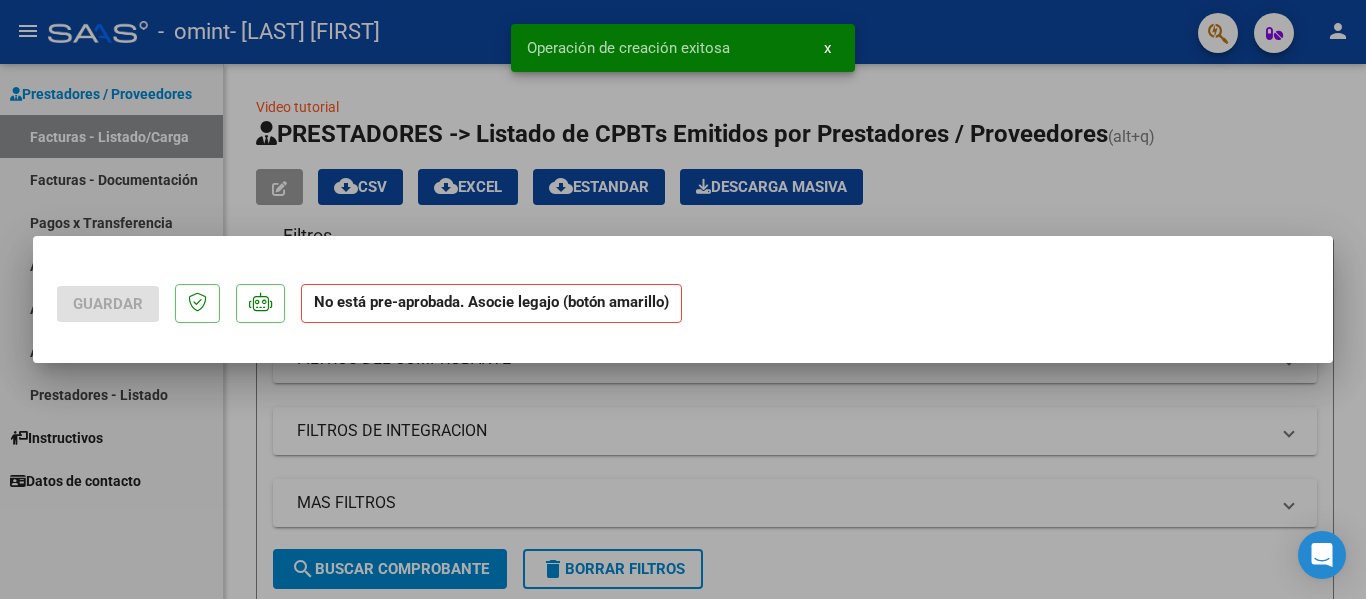 scroll, scrollTop: 0, scrollLeft: 0, axis: both 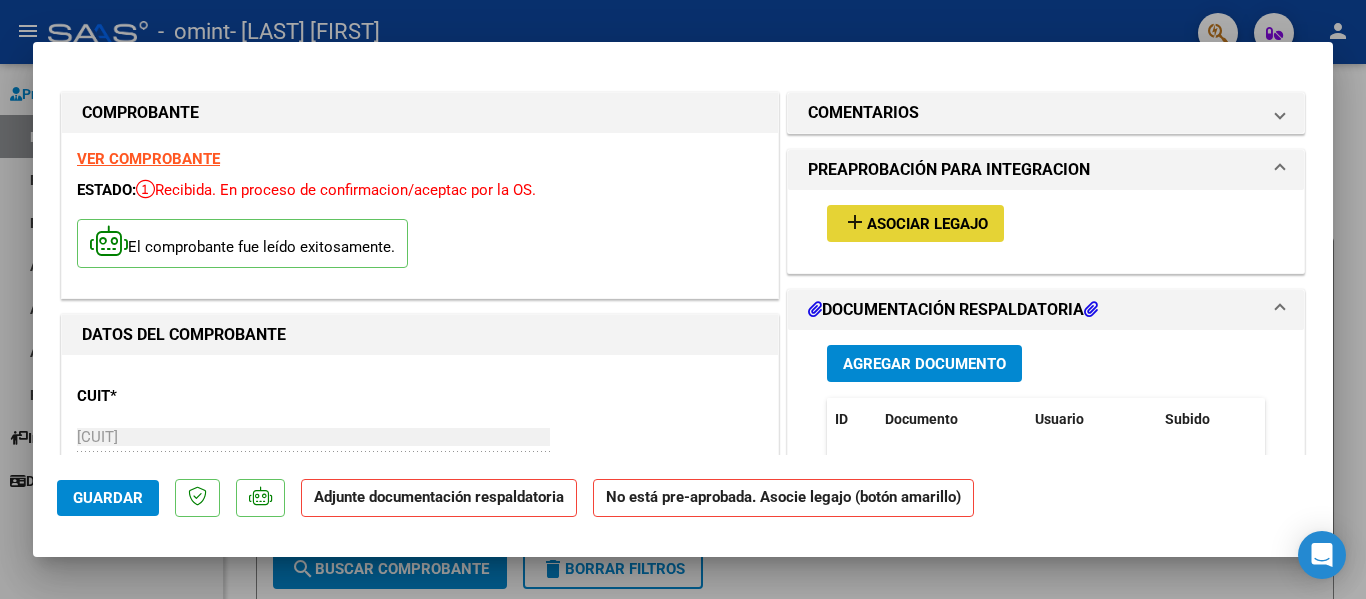 click on "Asociar Legajo" at bounding box center [927, 224] 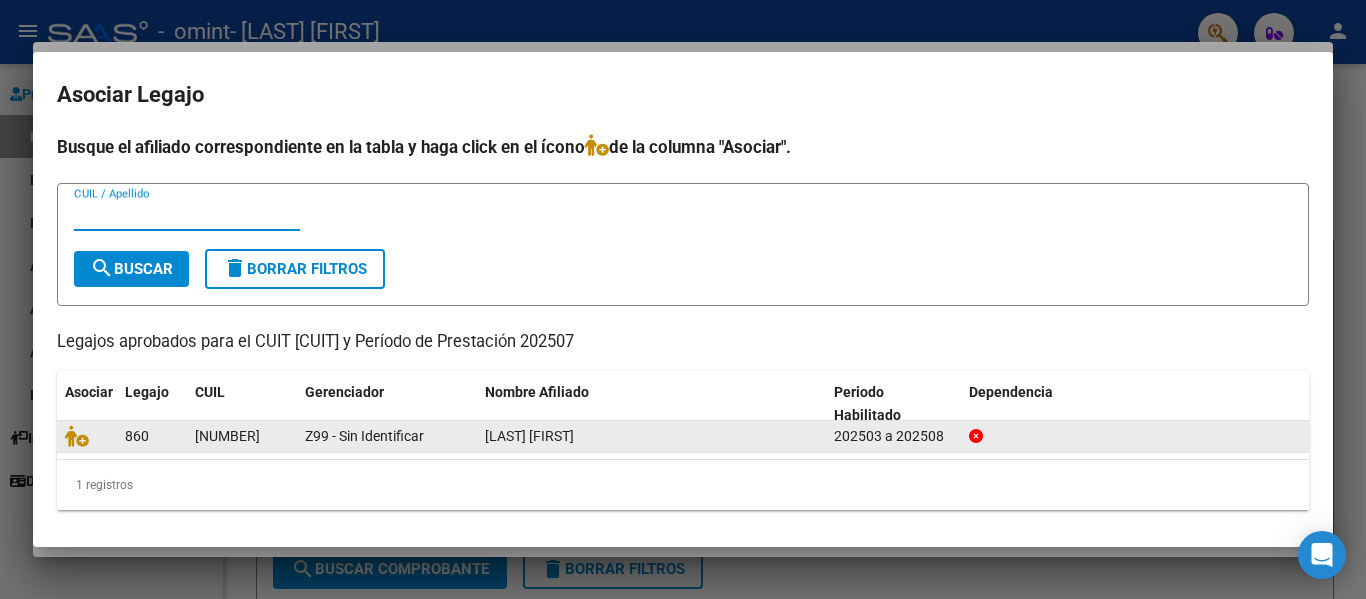 click on "[LAST] [FIRST]" 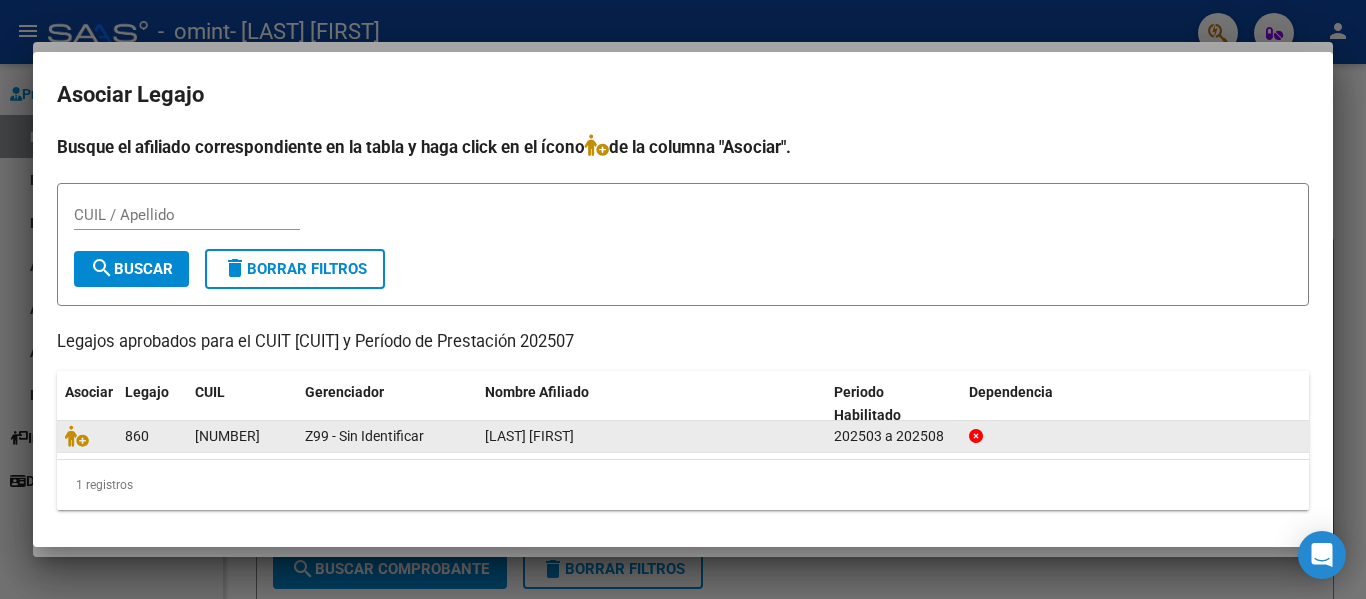 click on "[LAST] [FIRST]" 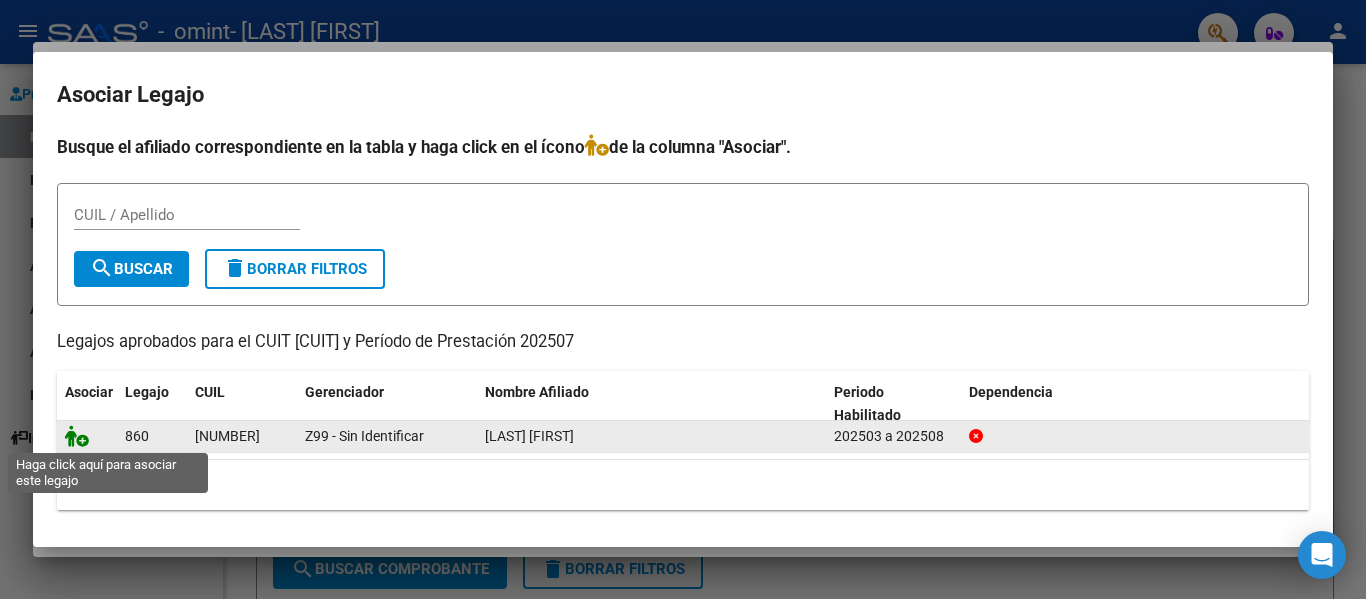 click 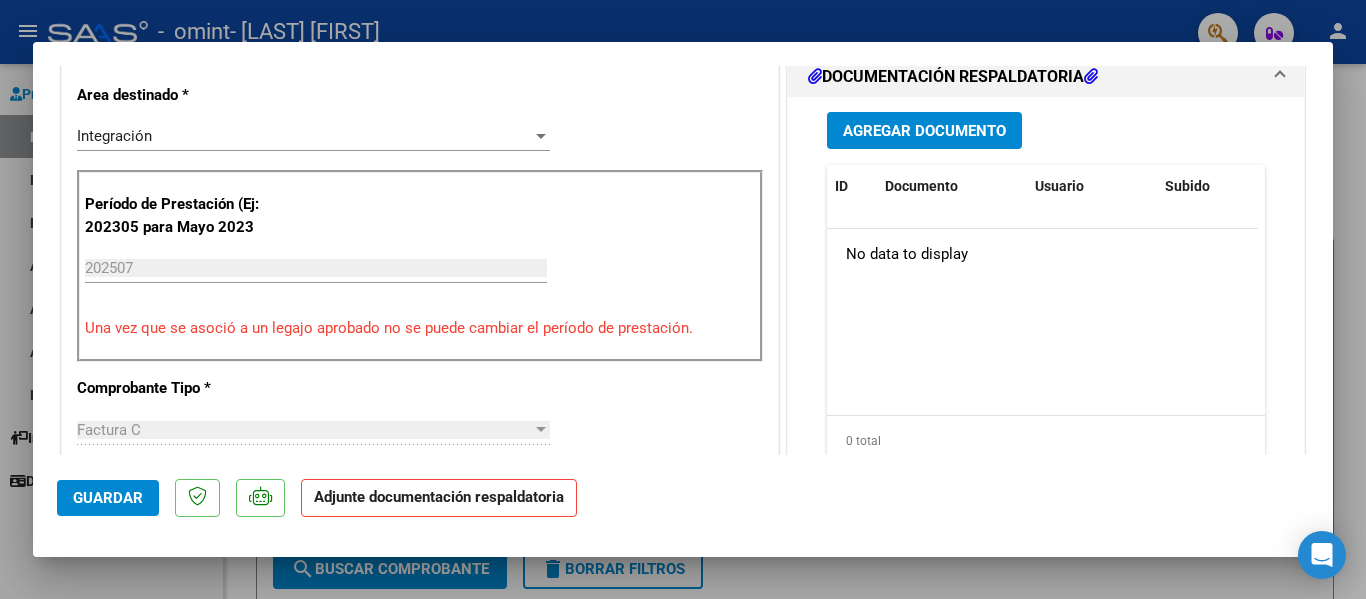 scroll, scrollTop: 497, scrollLeft: 0, axis: vertical 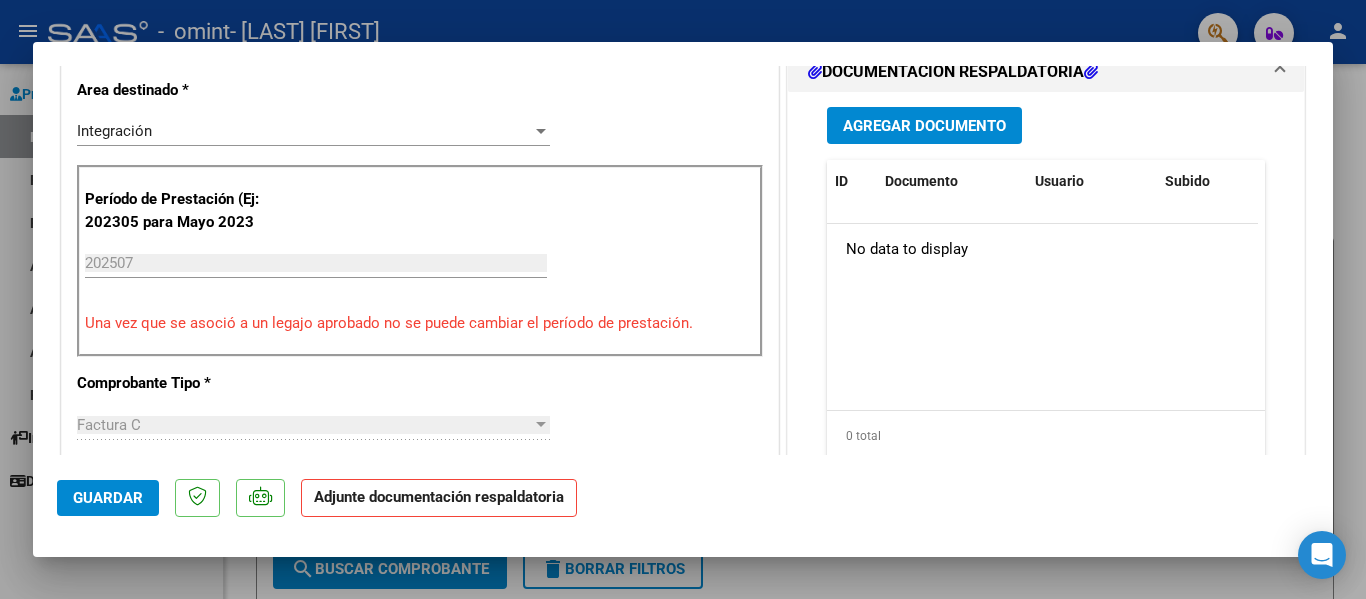 click on "Agregar Documento" at bounding box center (924, 126) 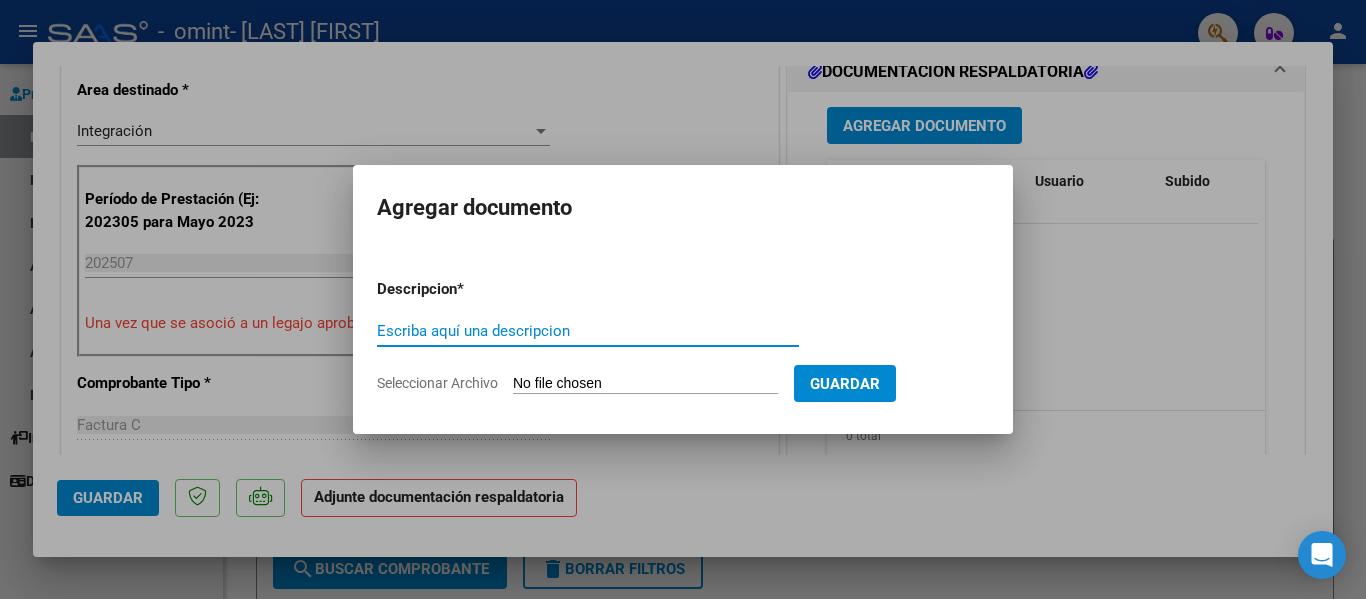 click on "Escriba aquí una descripcion" at bounding box center (588, 331) 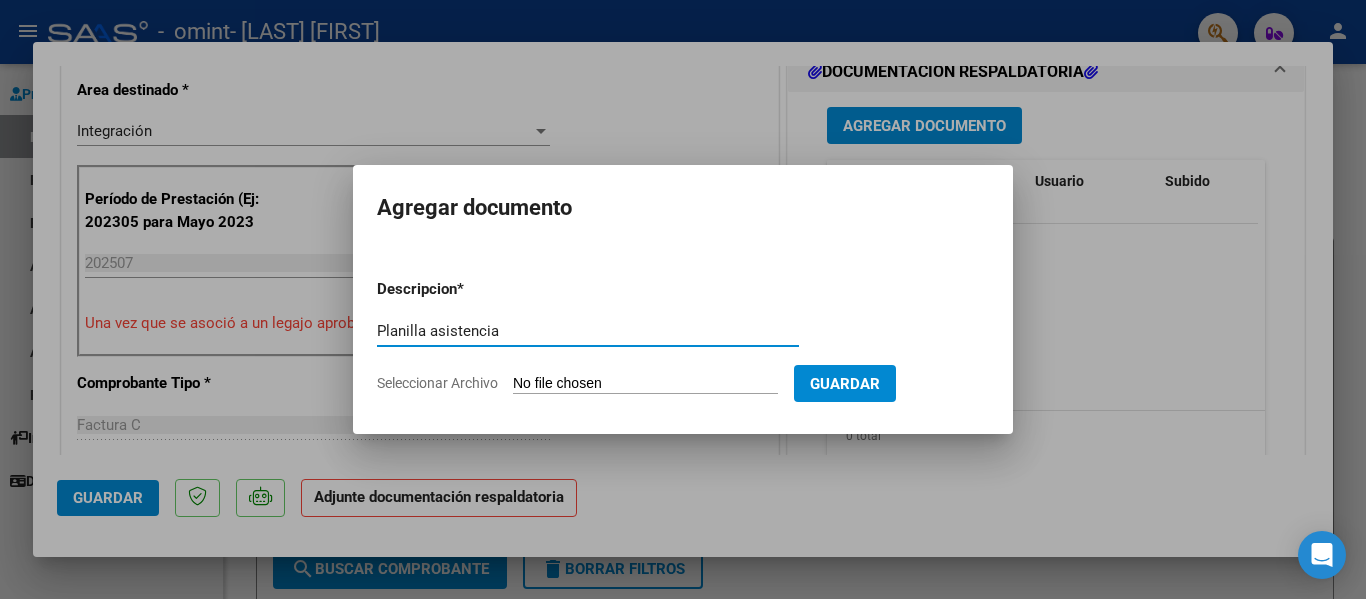 type on "Planilla asistencia" 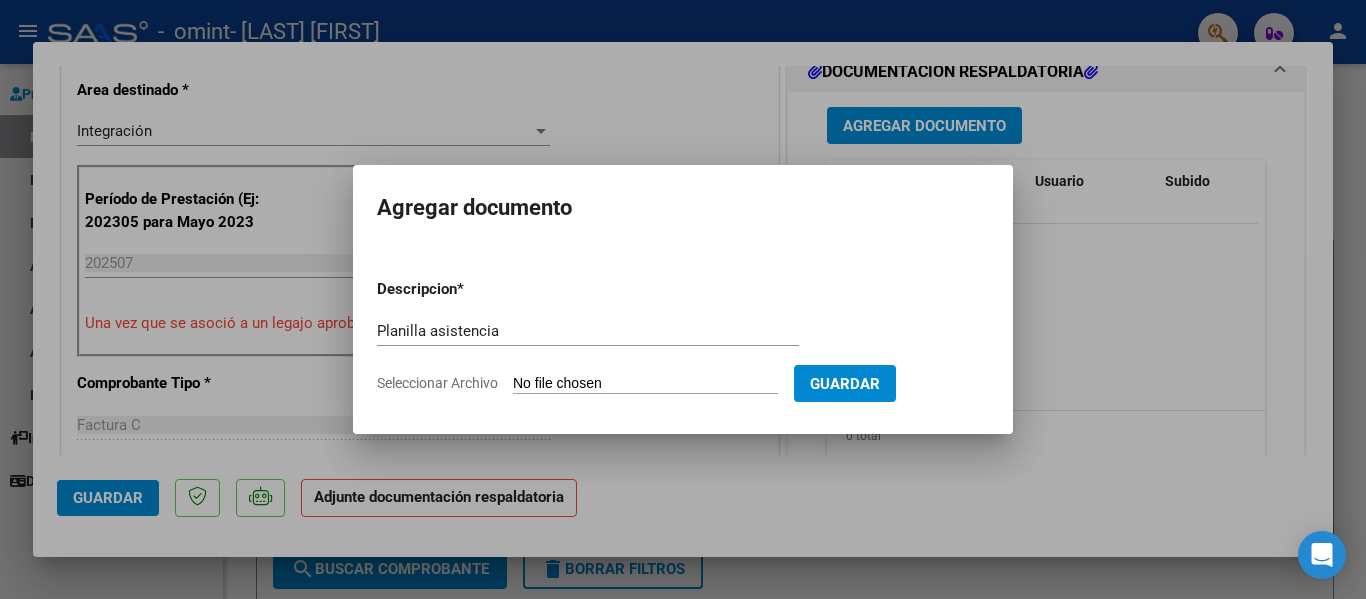 click on "Seleccionar Archivo" at bounding box center [645, 384] 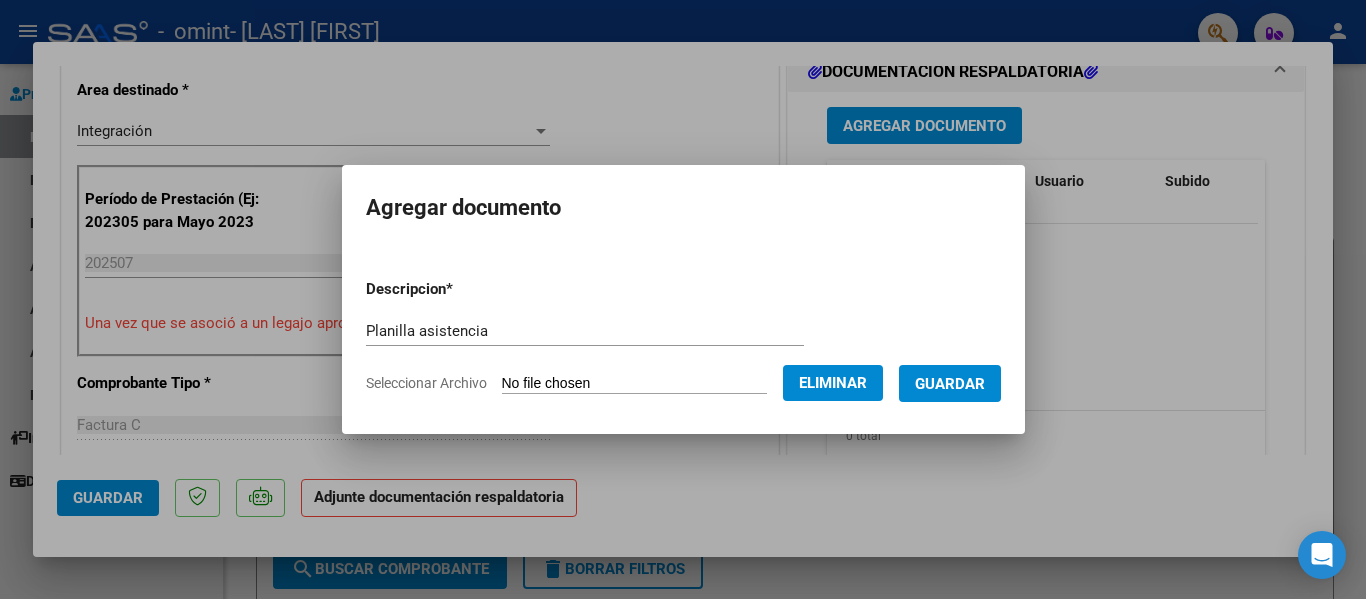 click on "Guardar" at bounding box center (950, 384) 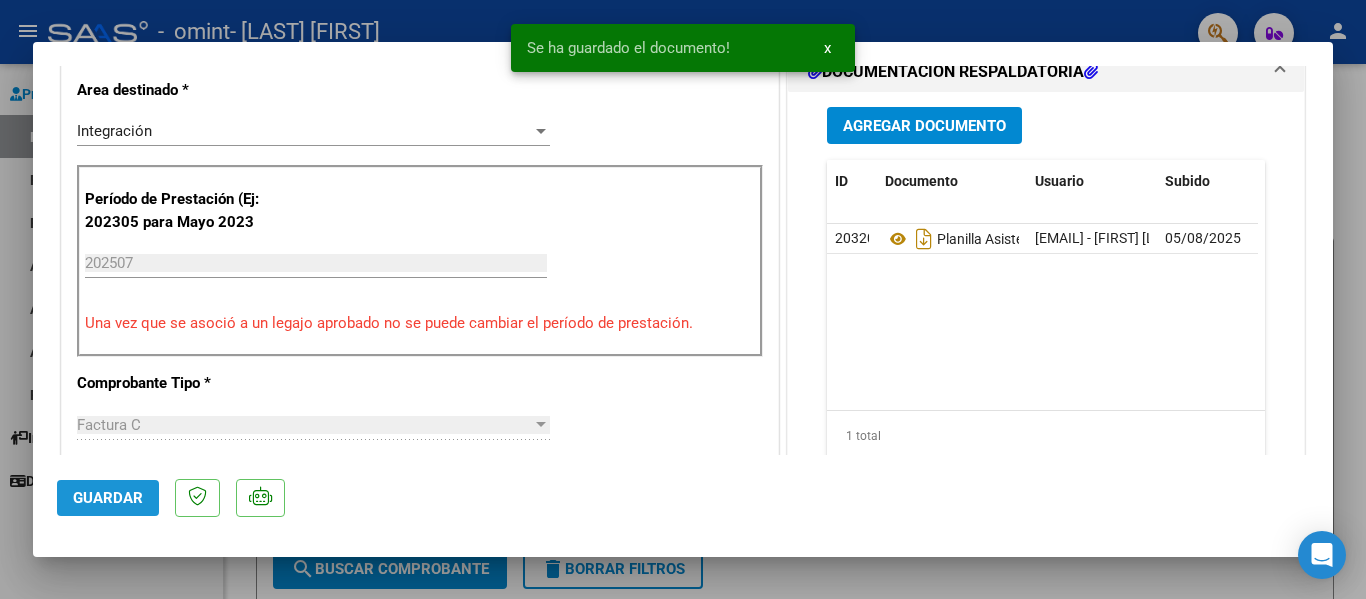 click on "Guardar" 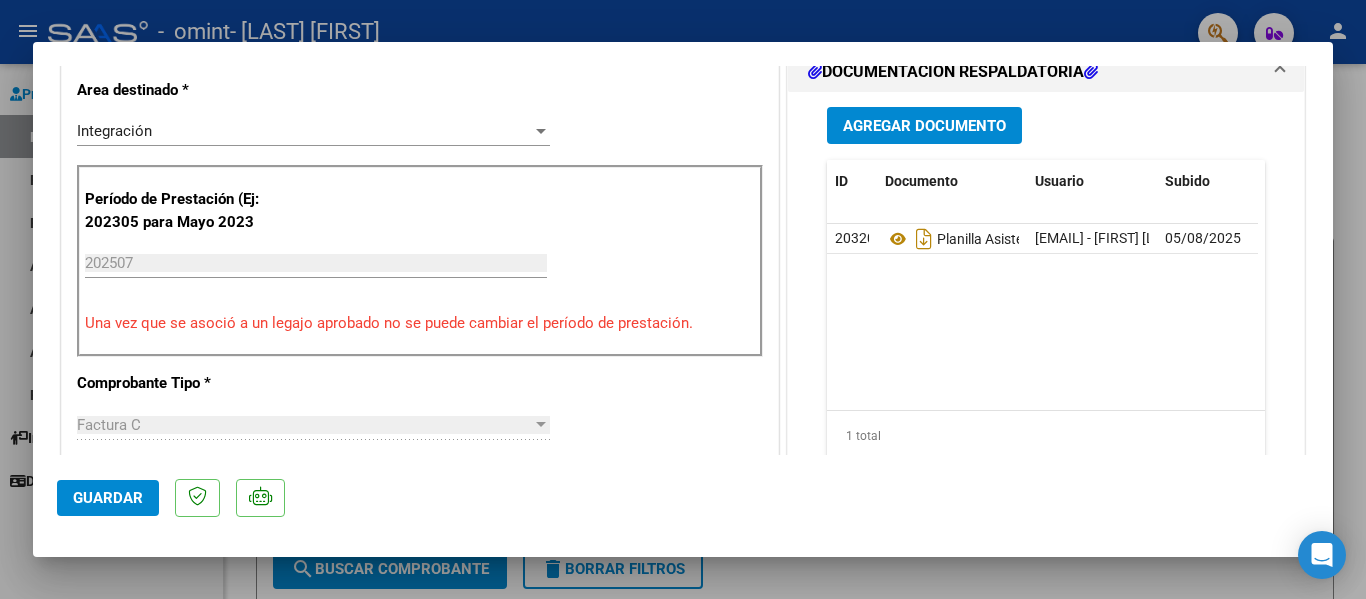 click at bounding box center [683, 299] 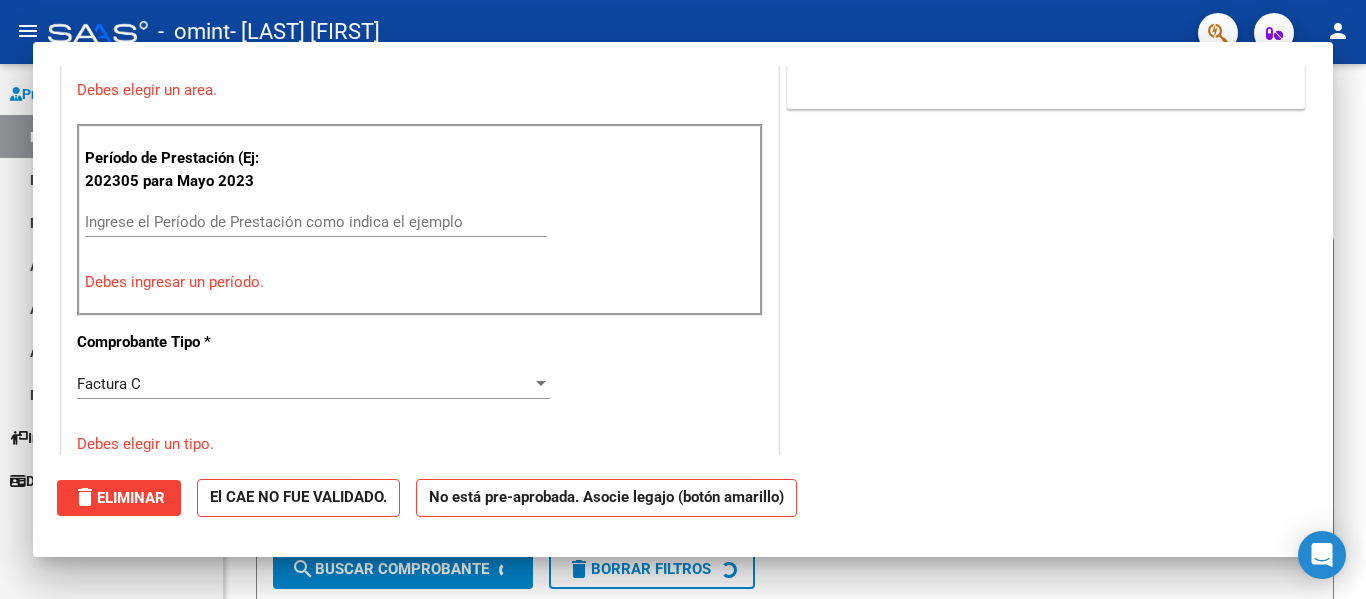 scroll, scrollTop: 0, scrollLeft: 0, axis: both 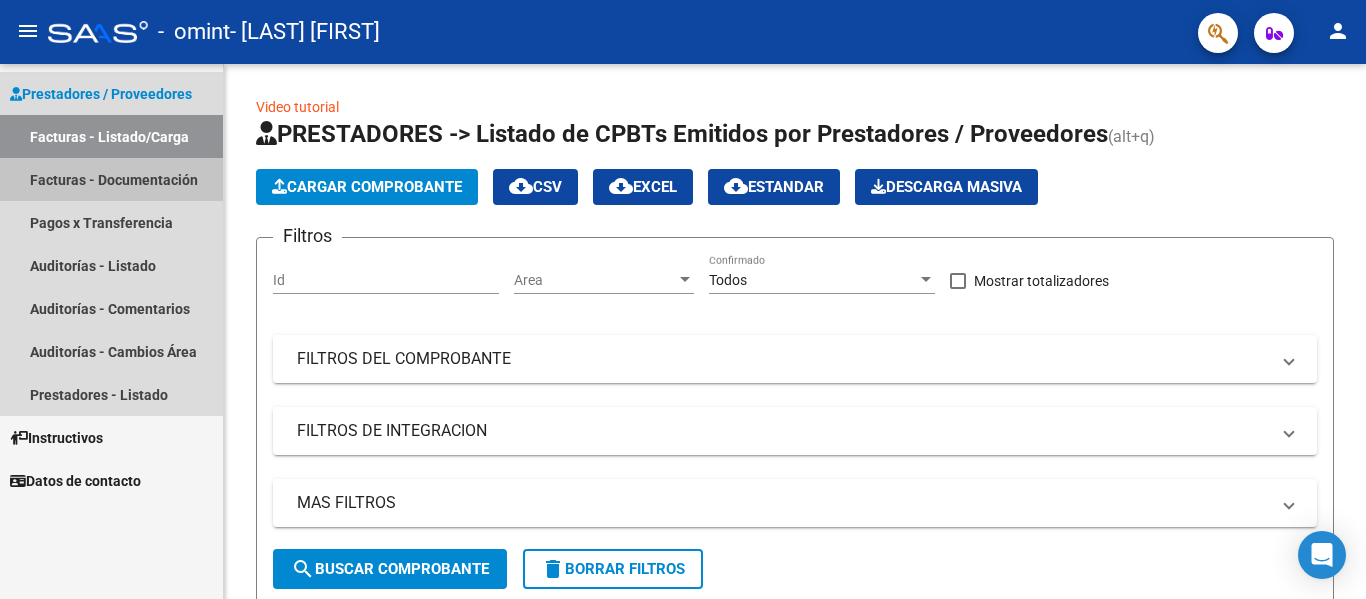 click on "Facturas - Documentación" at bounding box center [111, 179] 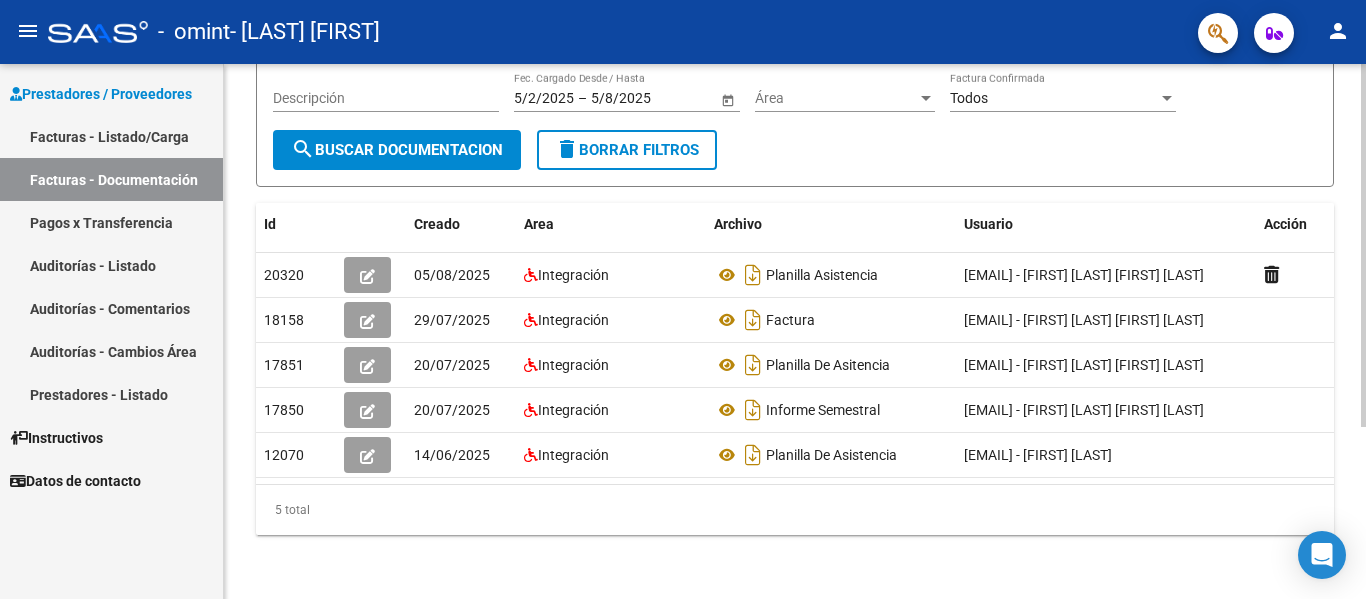 scroll, scrollTop: 227, scrollLeft: 0, axis: vertical 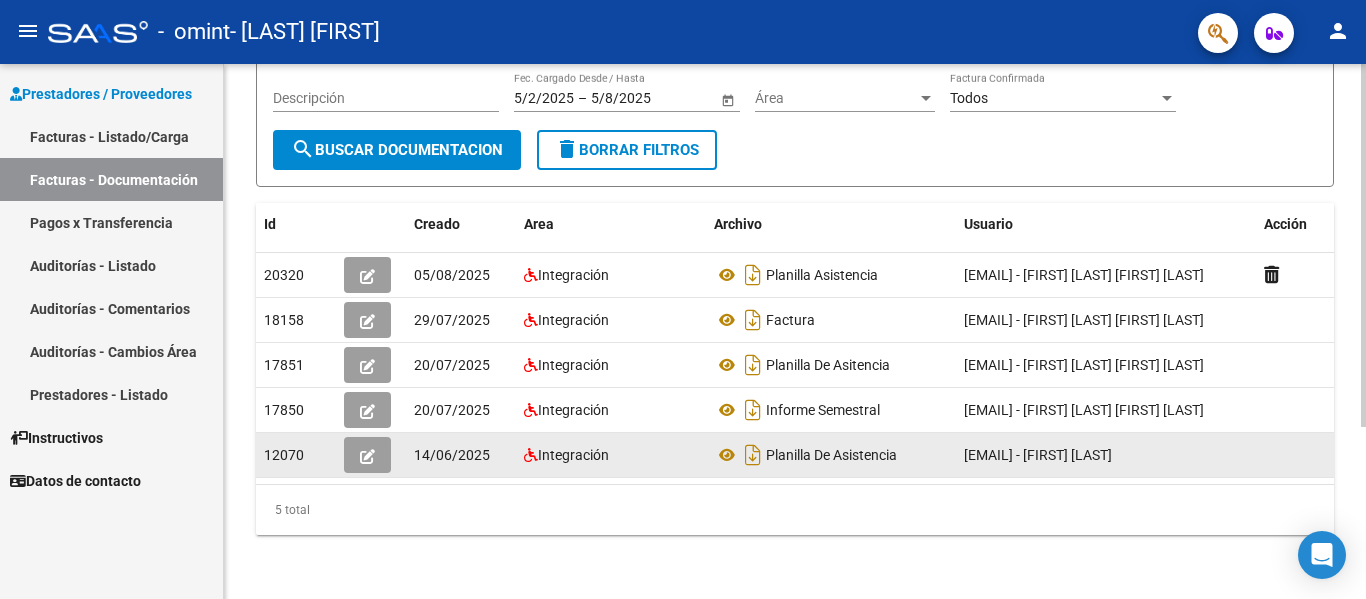 drag, startPoint x: 1101, startPoint y: 464, endPoint x: 952, endPoint y: 472, distance: 149.21461 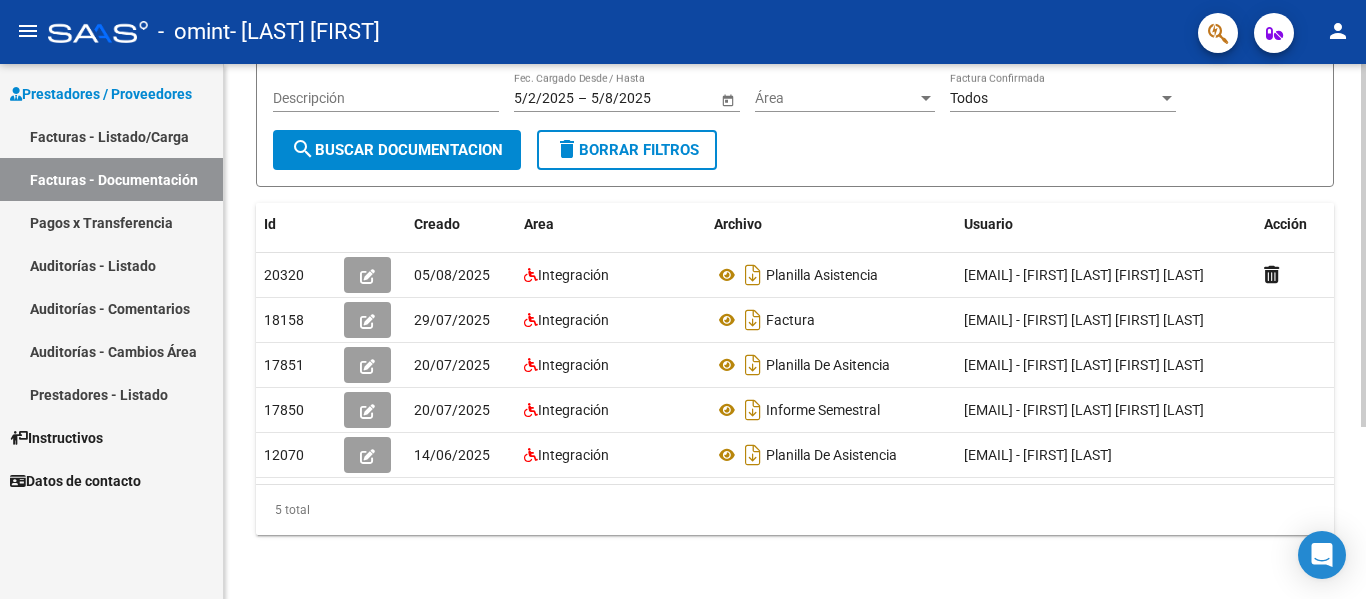 click on "Filtros Id CUIT / Razón Social Pto. Venta Nro. Comprobante Descripción 5/2/2025 5/2/2025 – 5/8/2025 5/8/2025 Fec. Cargado Desde / Hasta Área Área Todos Factura Confirmada search  Buscar Documentacion  delete  Borrar Filtros" 